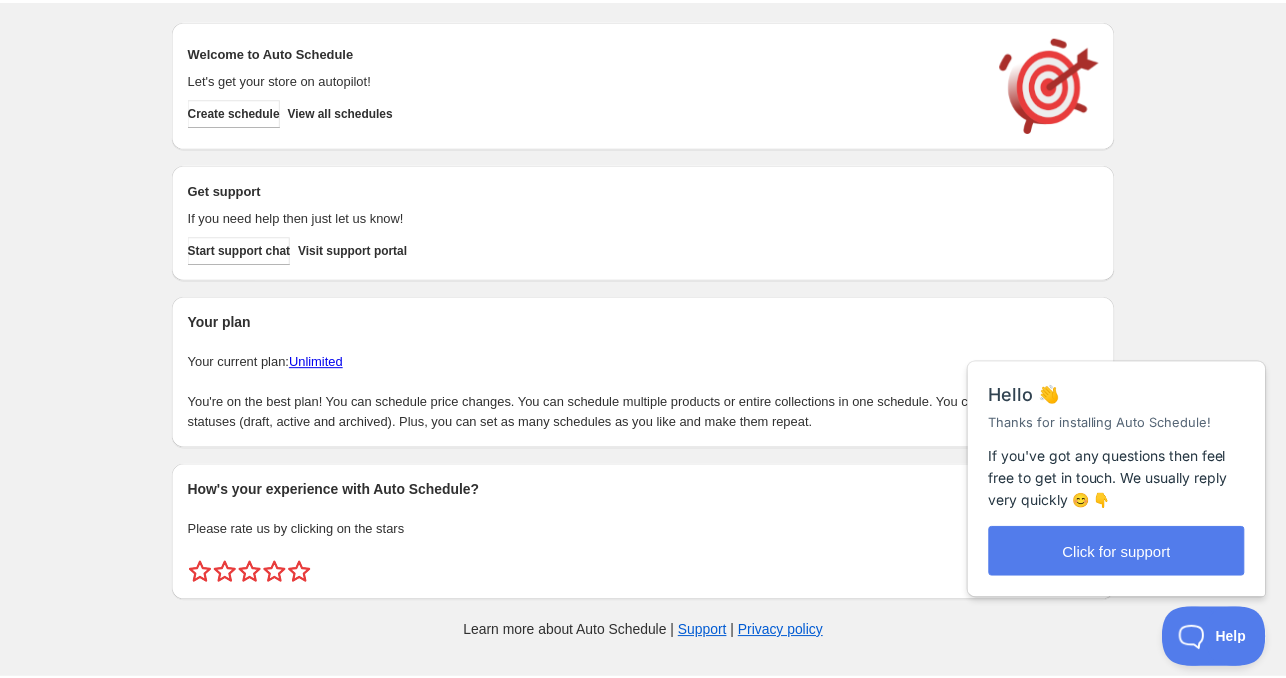 scroll, scrollTop: 0, scrollLeft: 0, axis: both 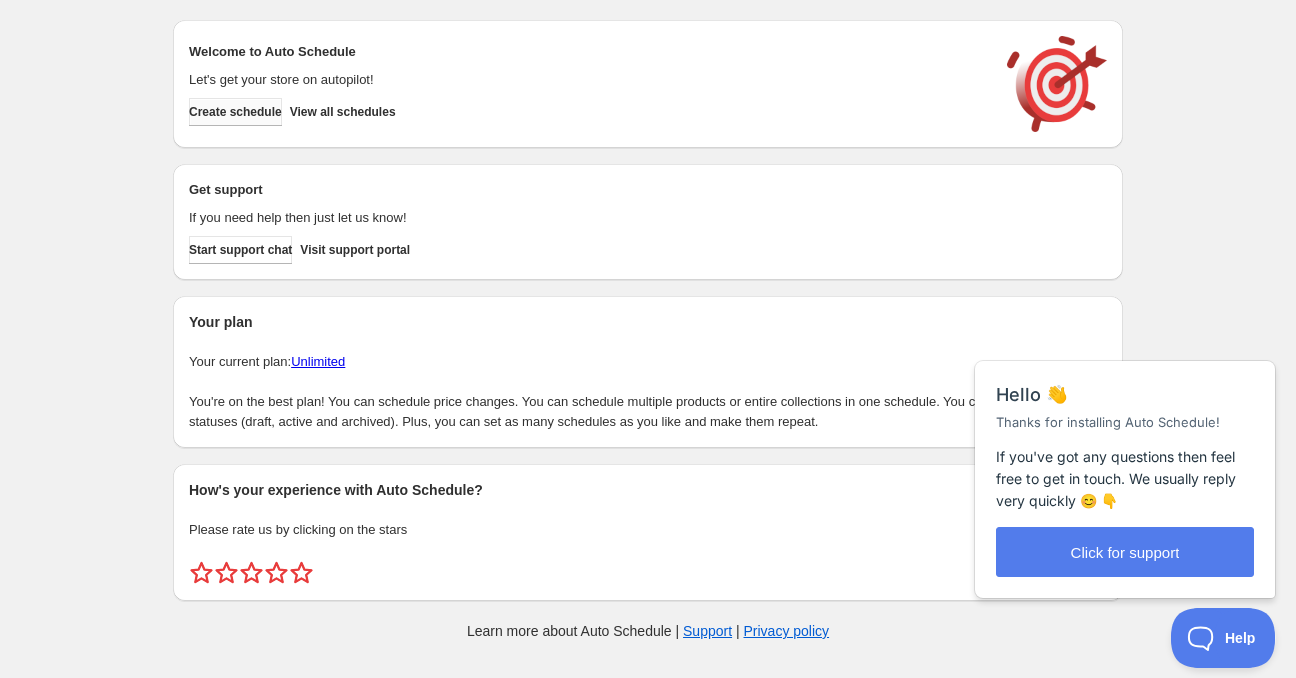 click on "Create schedule" at bounding box center (235, 112) 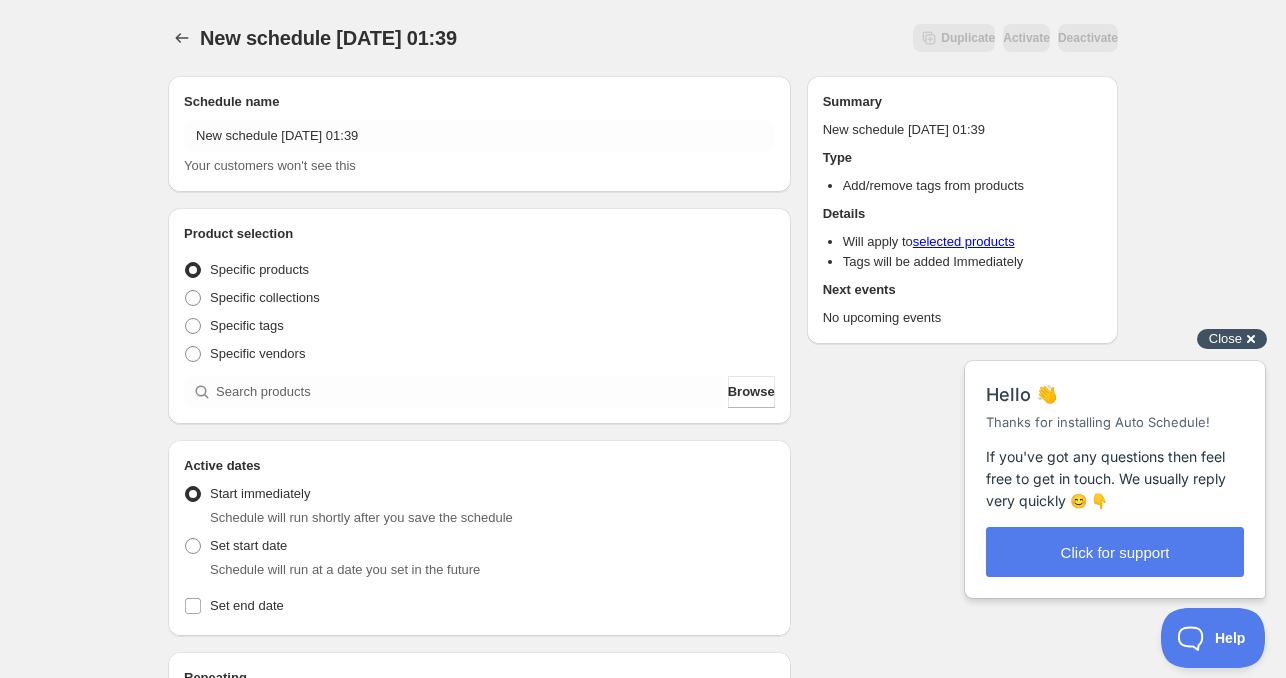 click on "Close" at bounding box center [1225, 338] 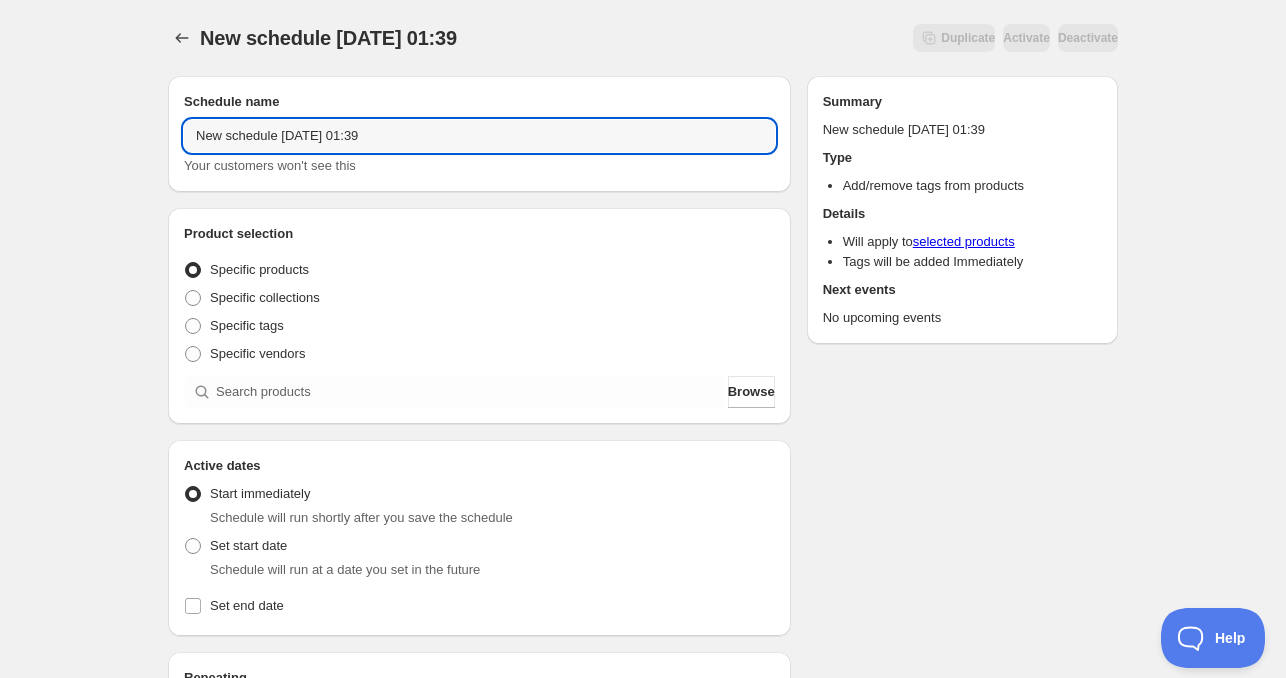 drag, startPoint x: 279, startPoint y: 143, endPoint x: -92, endPoint y: 102, distance: 373.25864 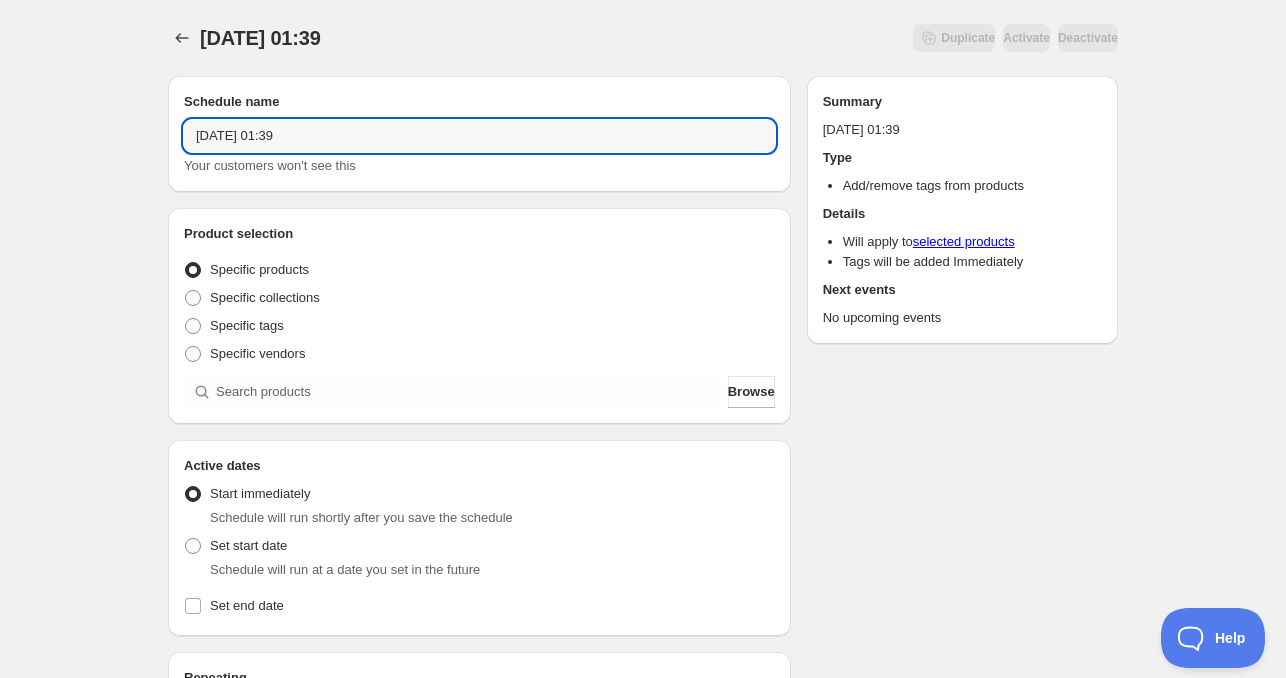 drag, startPoint x: 282, startPoint y: 140, endPoint x: 420, endPoint y: 163, distance: 139.90353 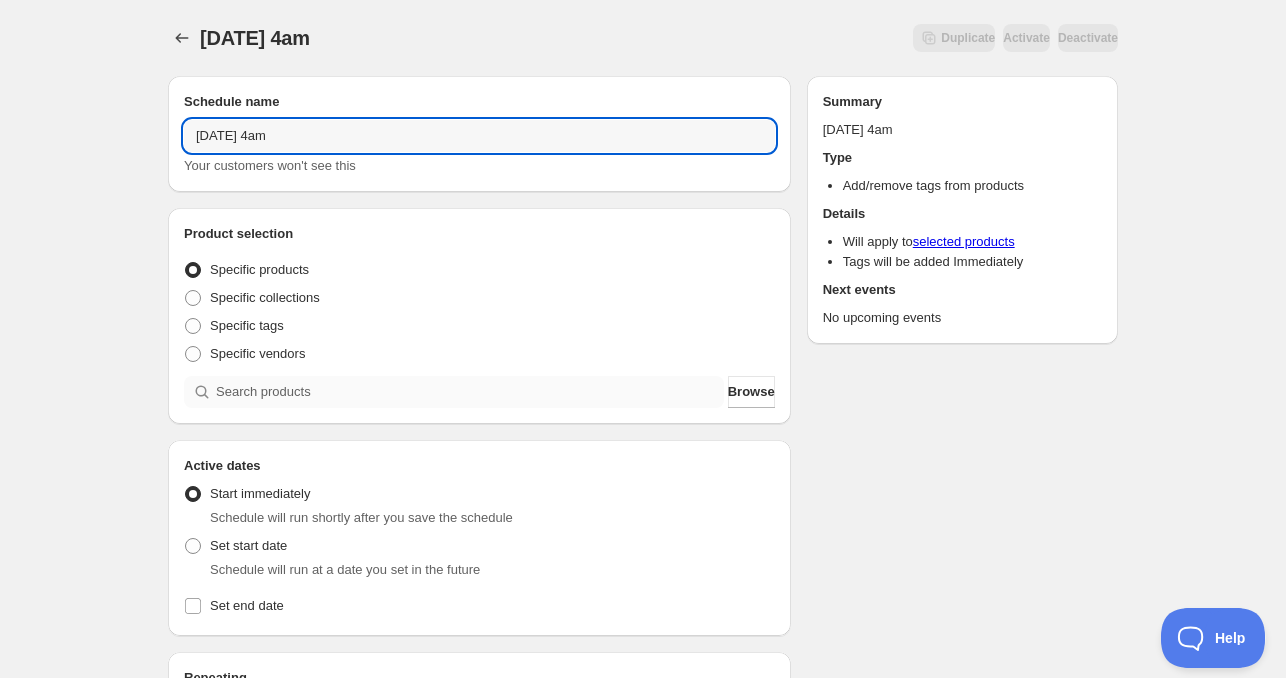 type on "Fri Jul 11 2025 4am" 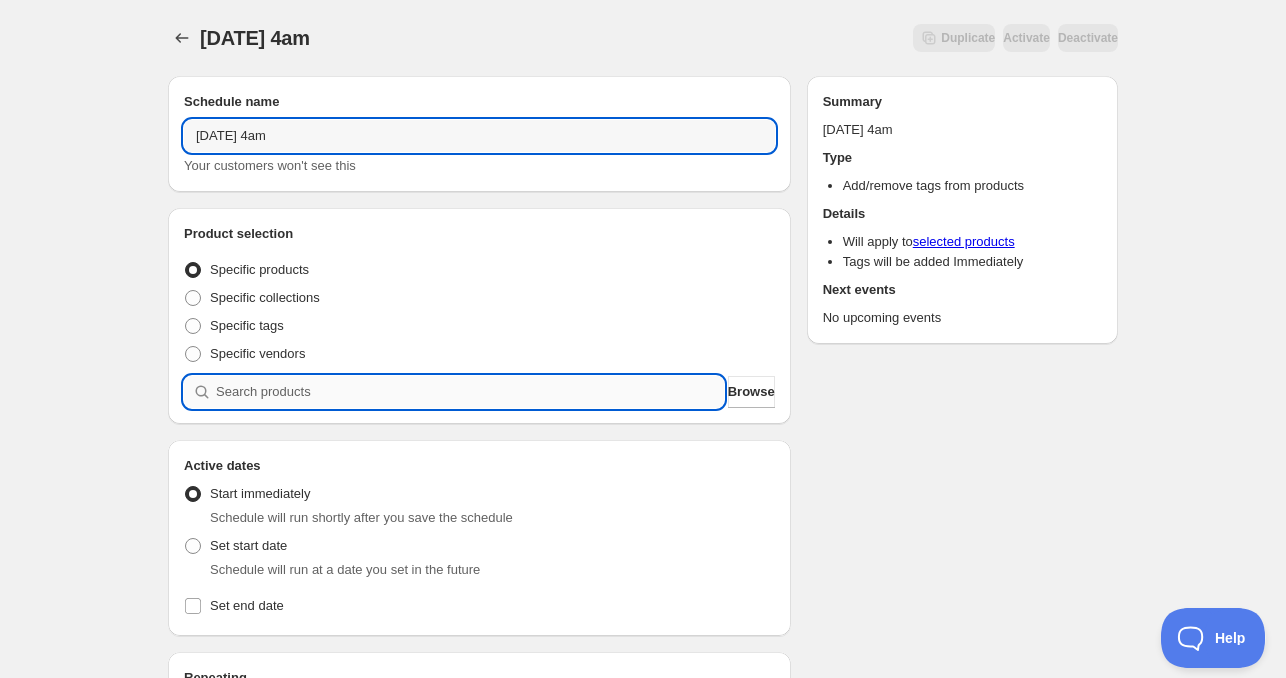 click at bounding box center [470, 392] 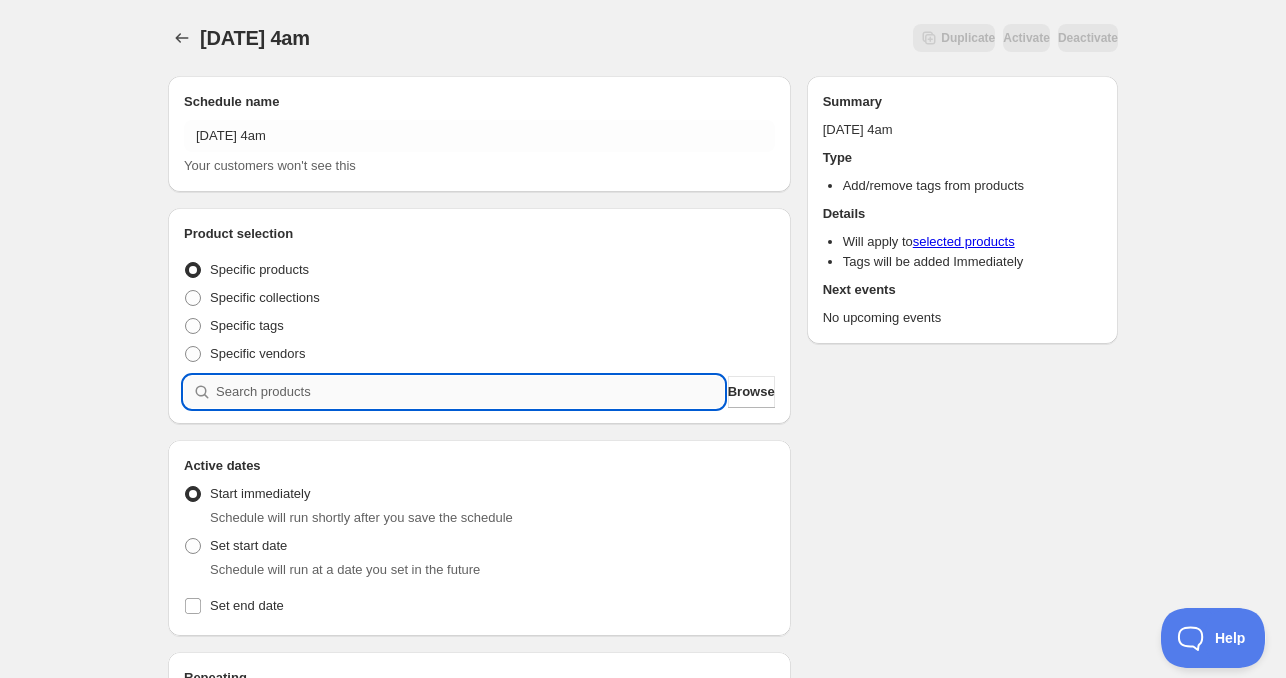 scroll, scrollTop: 300, scrollLeft: 0, axis: vertical 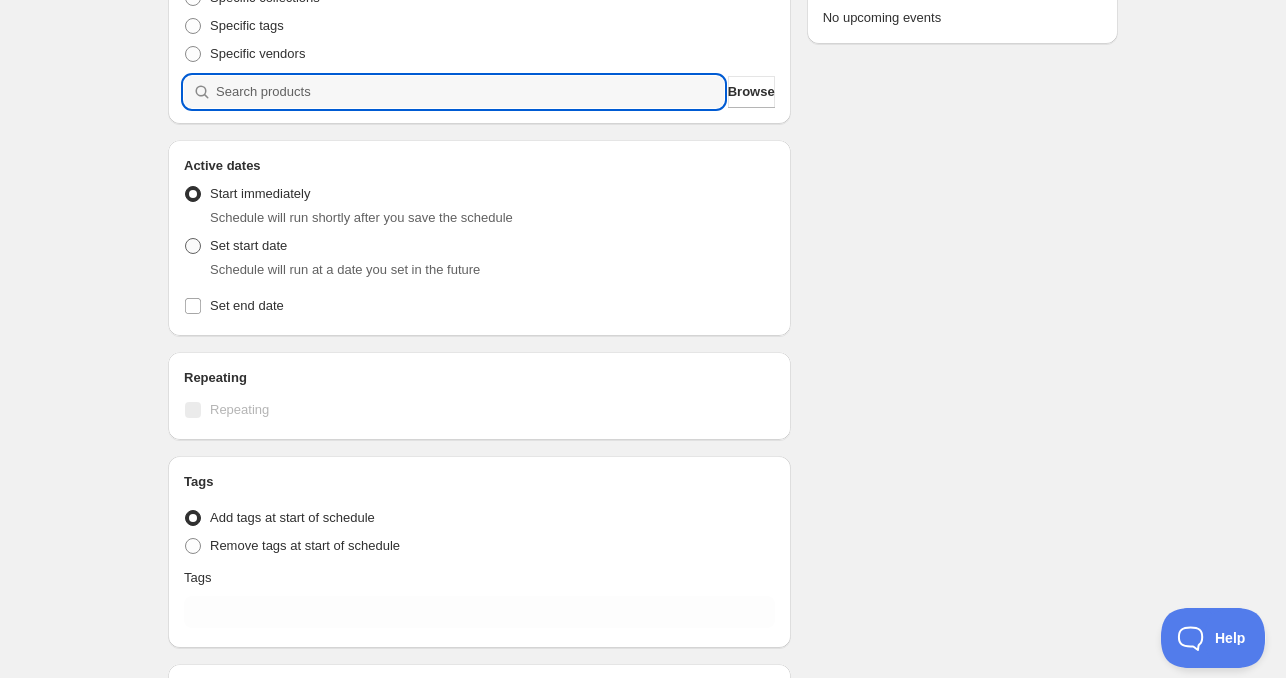 click on "Set start date" at bounding box center [248, 245] 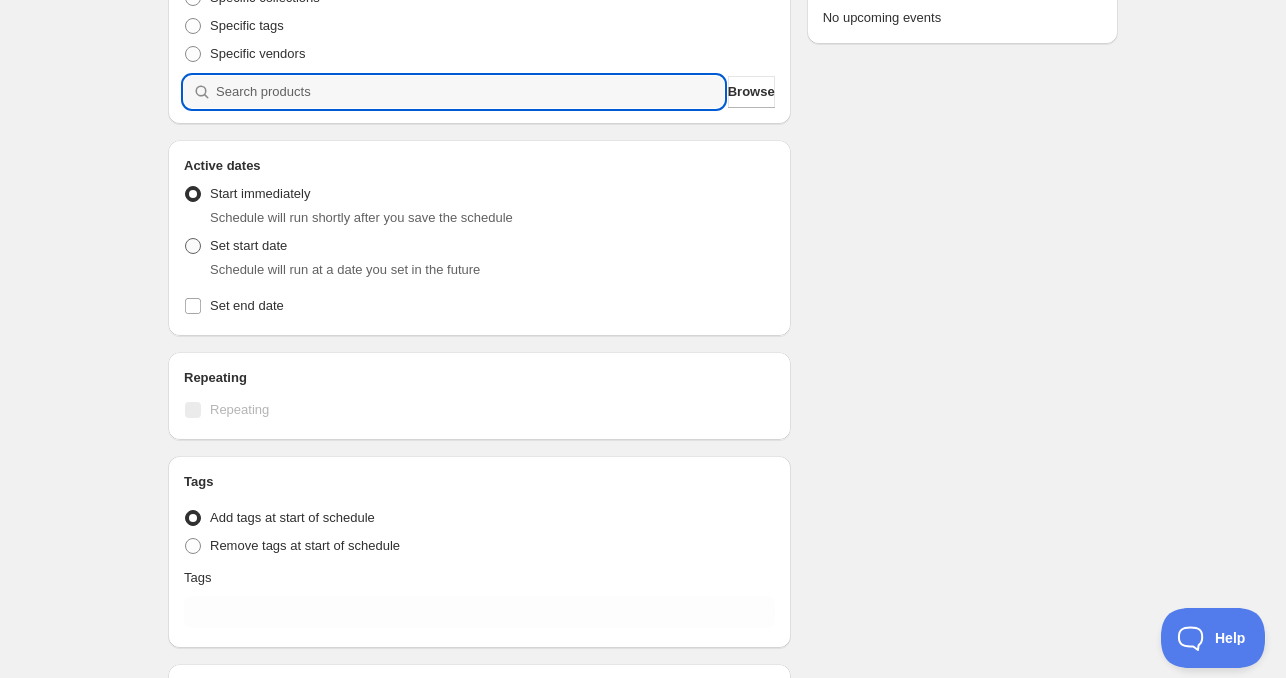 radio on "true" 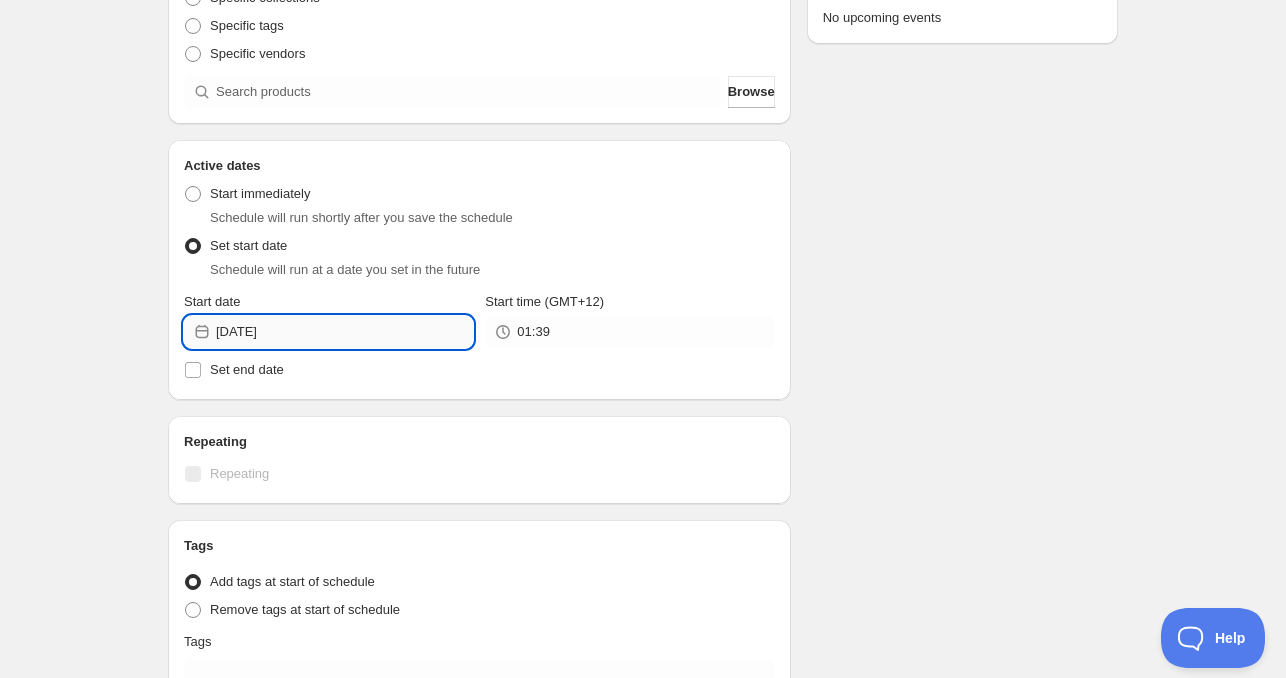 click on "[DATE]" at bounding box center (344, 332) 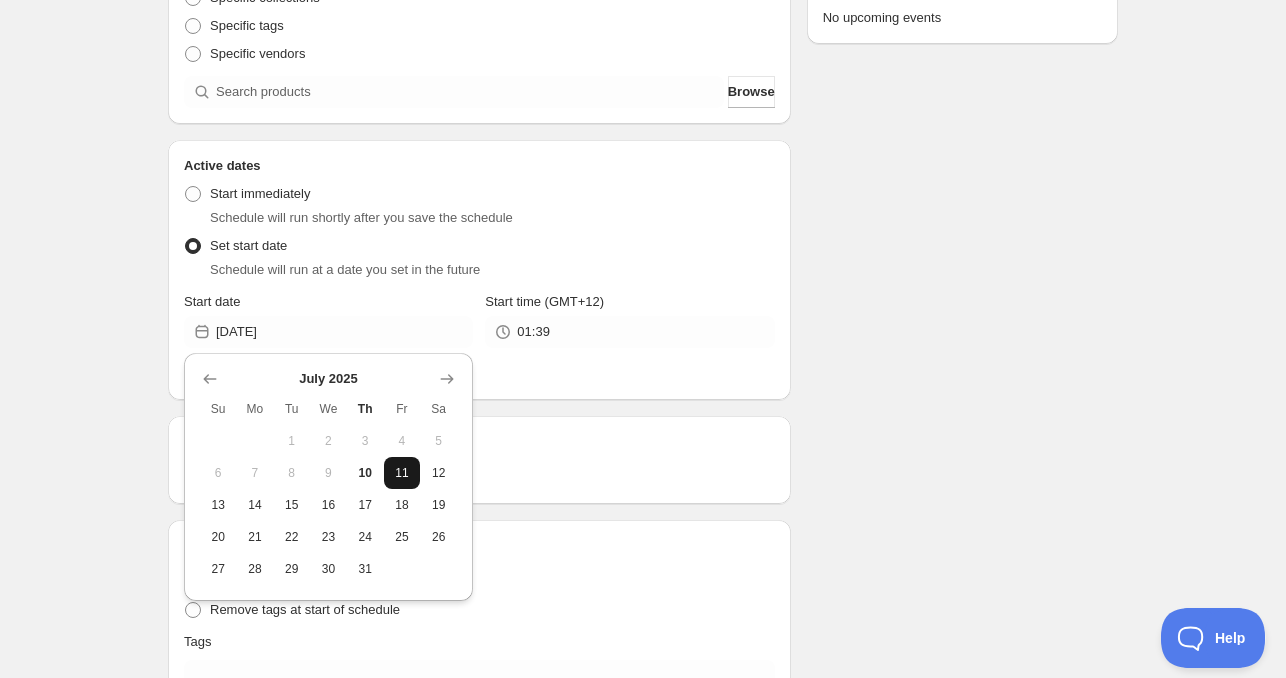 click on "11" at bounding box center (402, 473) 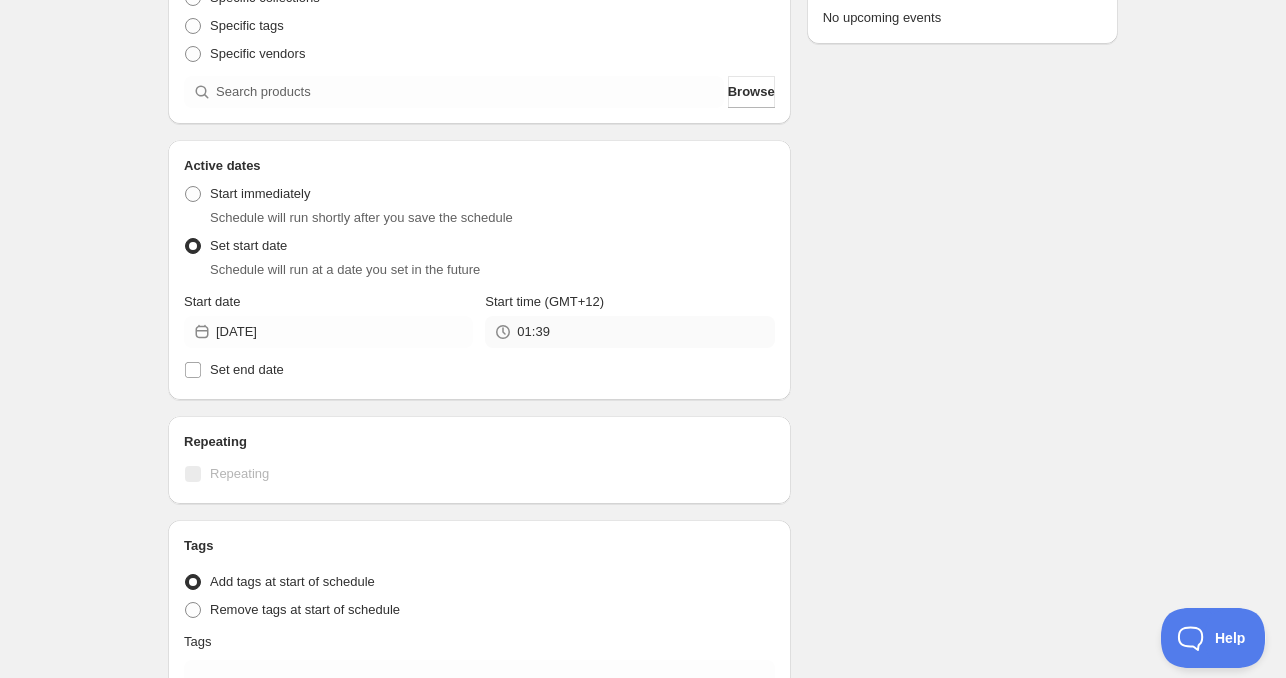 click on "Start time (GMT+12) 01:39" at bounding box center (629, 320) 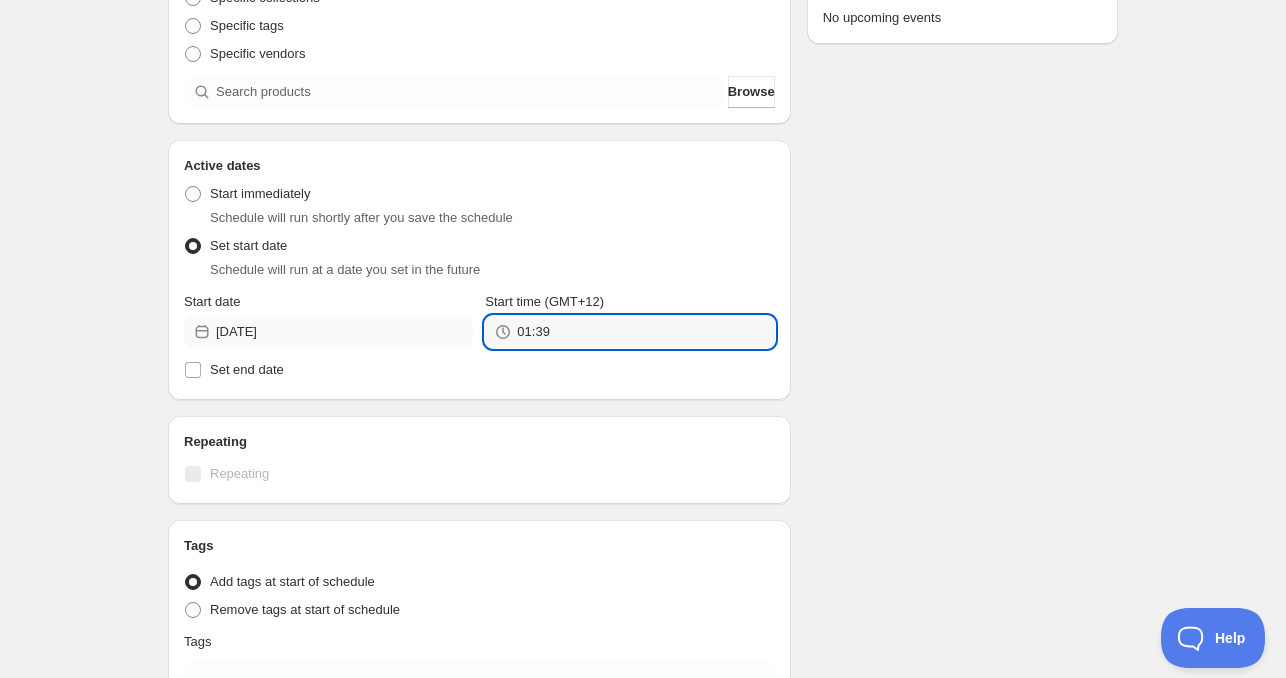 drag, startPoint x: 568, startPoint y: 325, endPoint x: 468, endPoint y: 326, distance: 100.005 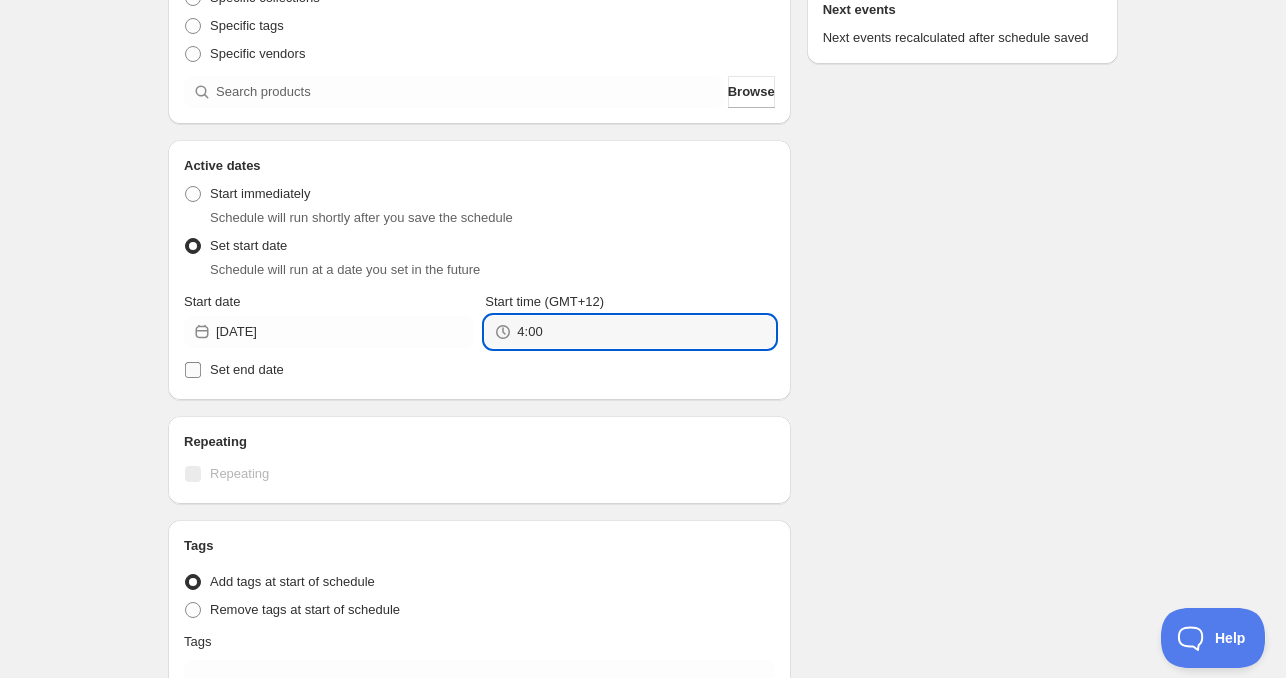 type on "04:00" 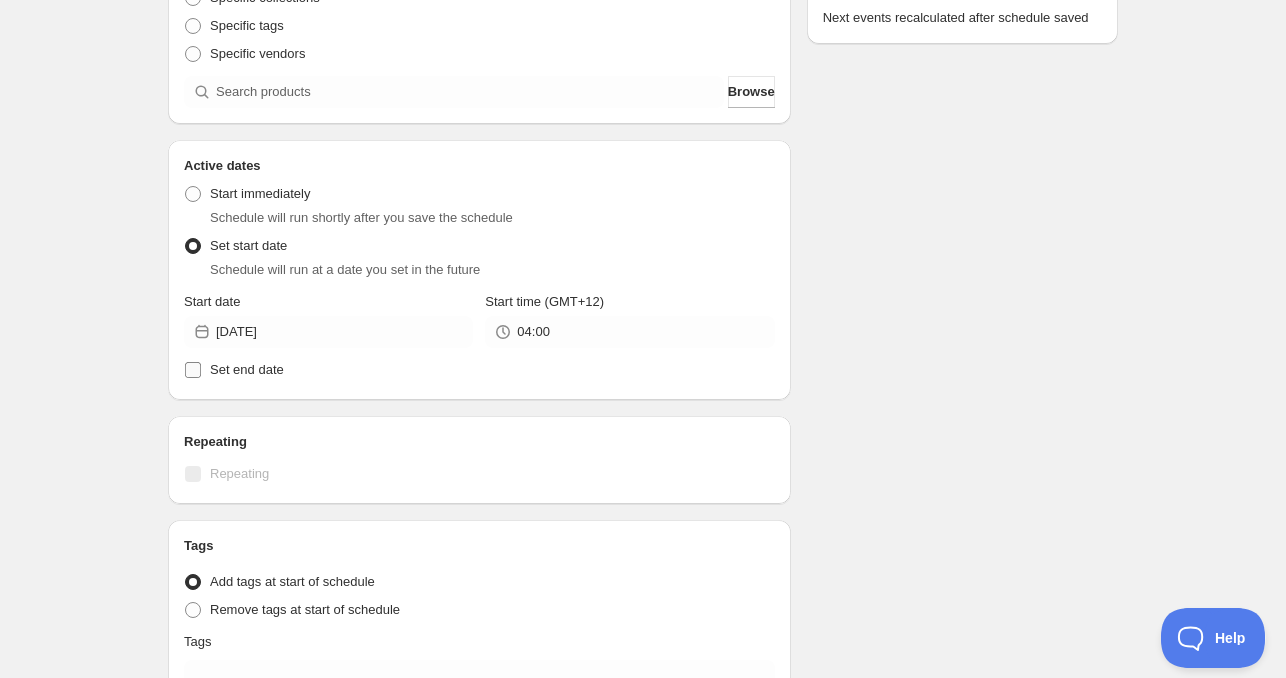 click on "Set end date" at bounding box center [247, 369] 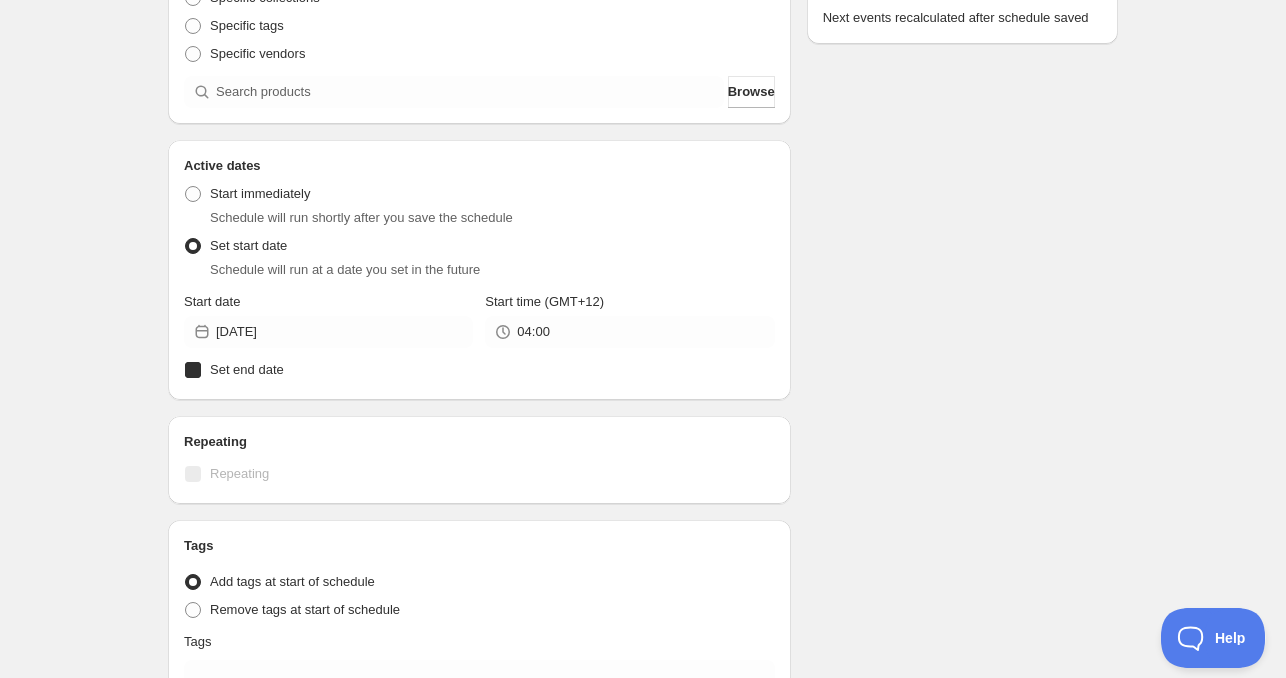 checkbox on "true" 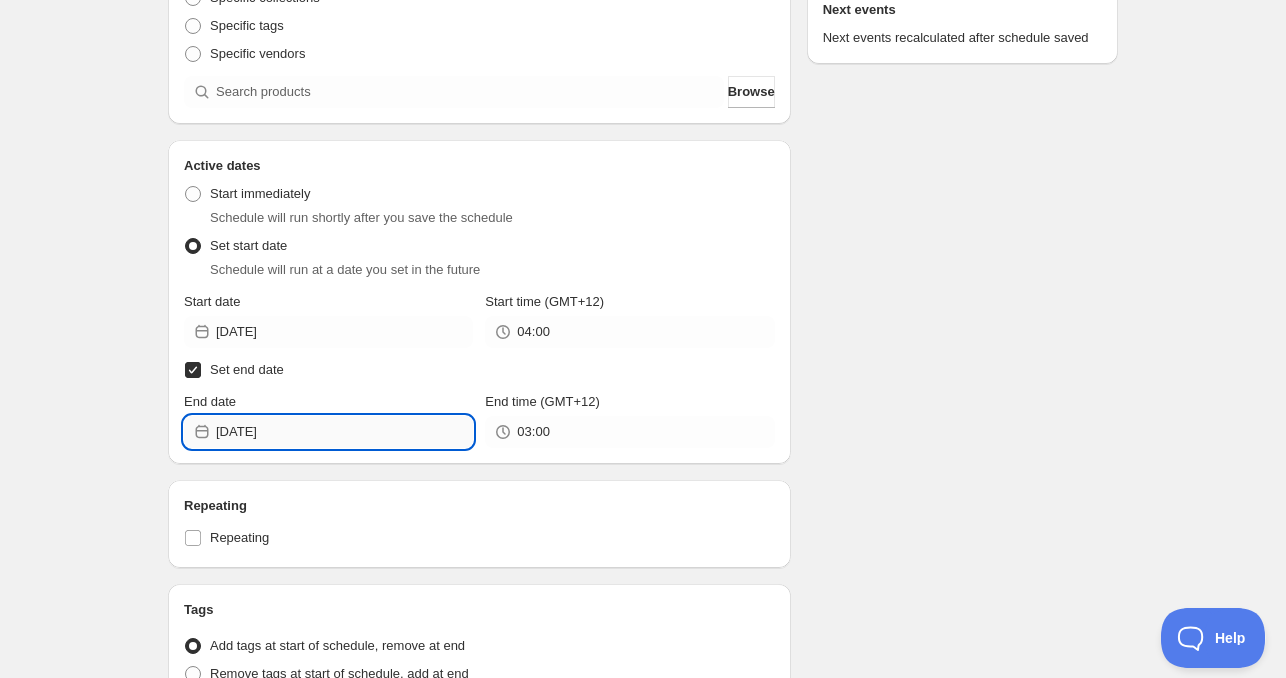 click on "2025-07-12" at bounding box center [344, 432] 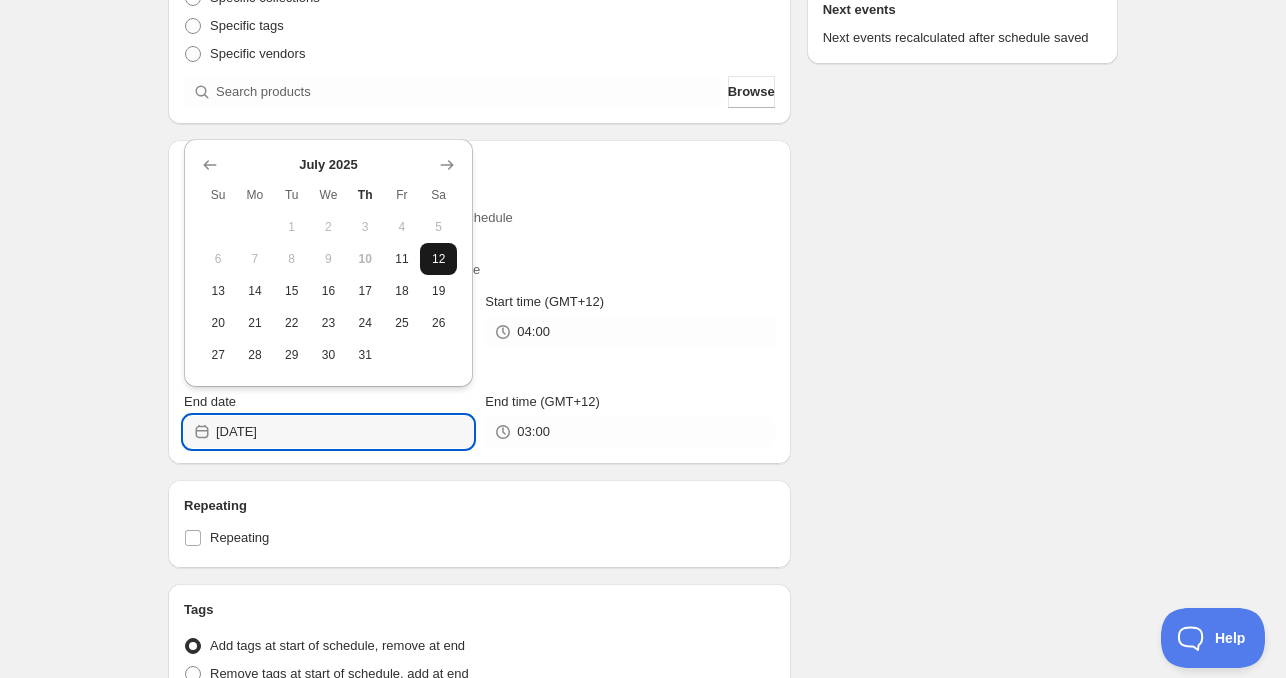 click on "12" at bounding box center [438, 259] 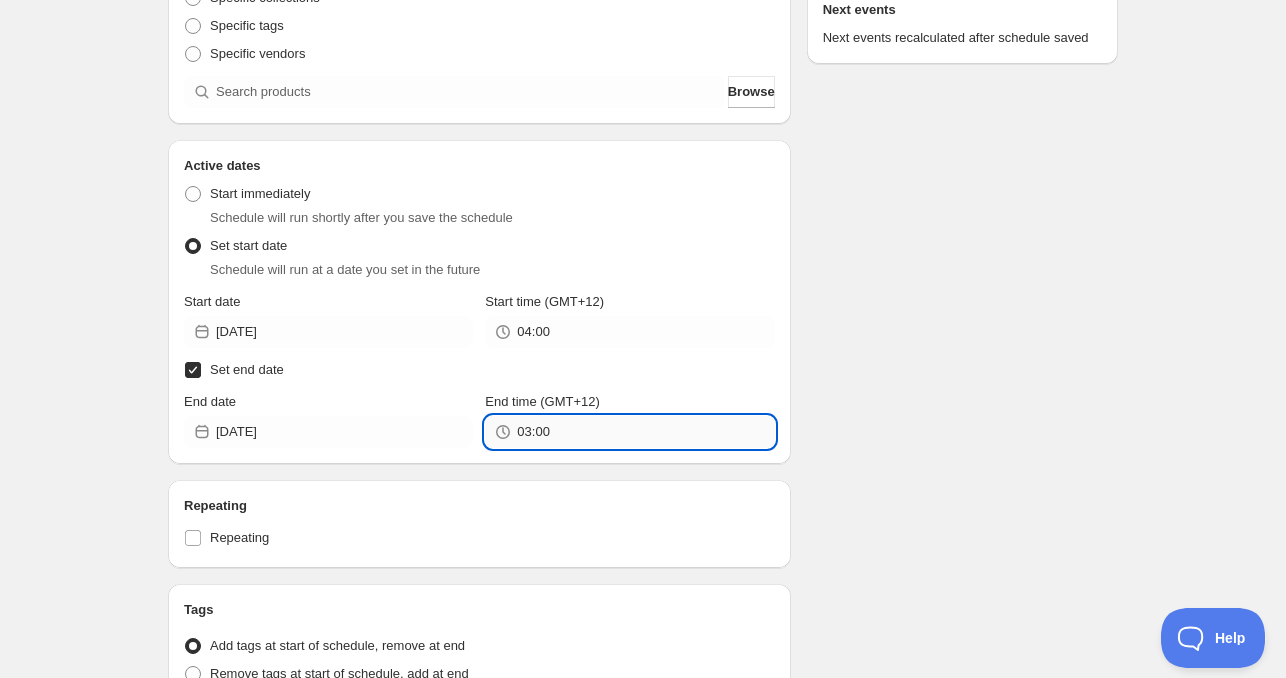 click on "03:00" at bounding box center [645, 432] 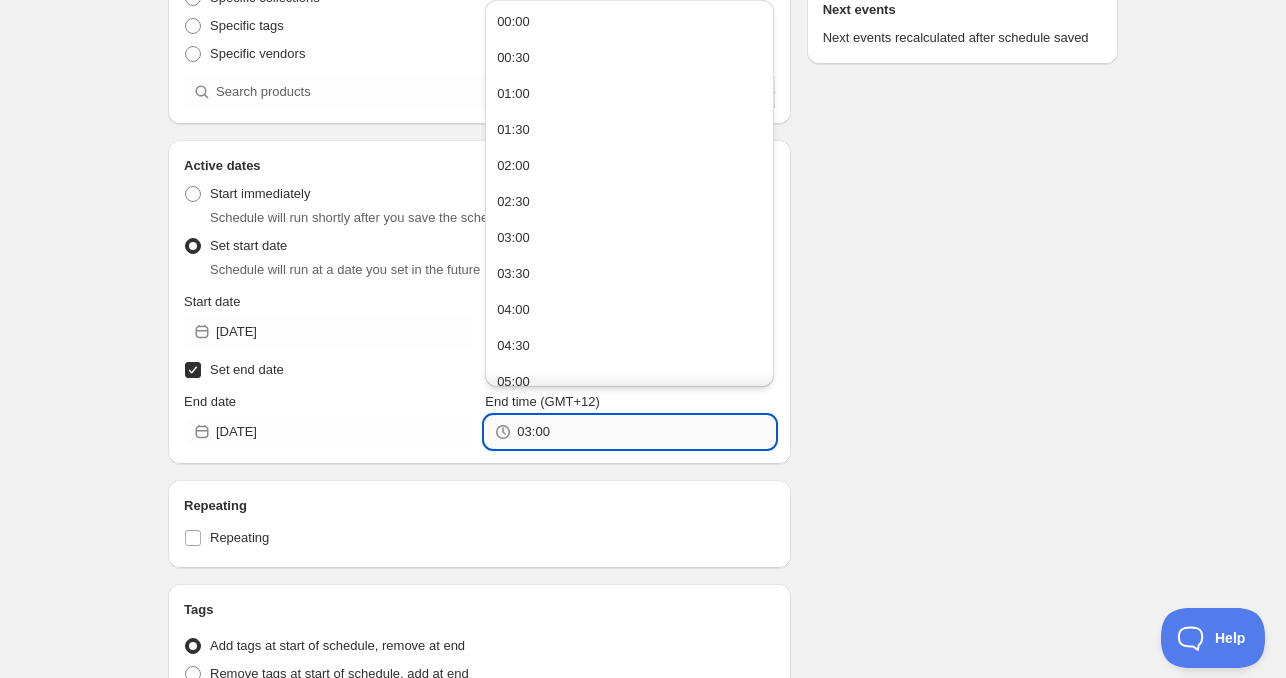 paste on "4" 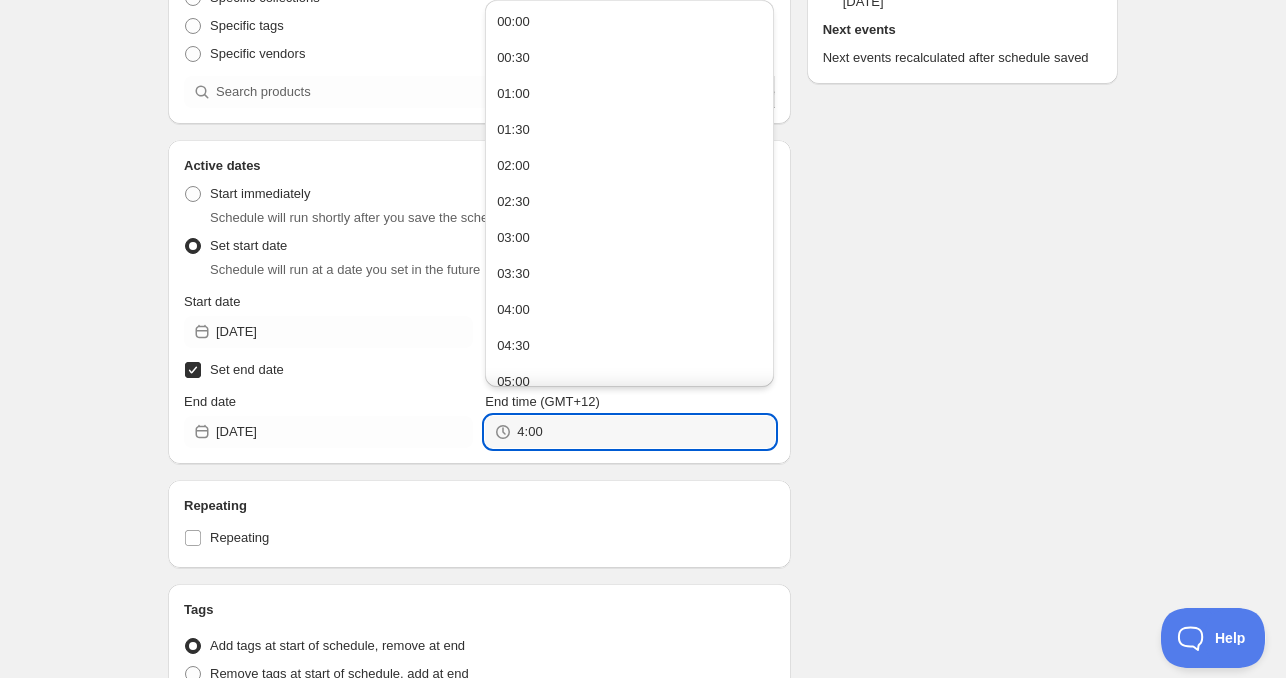 type on "04:00" 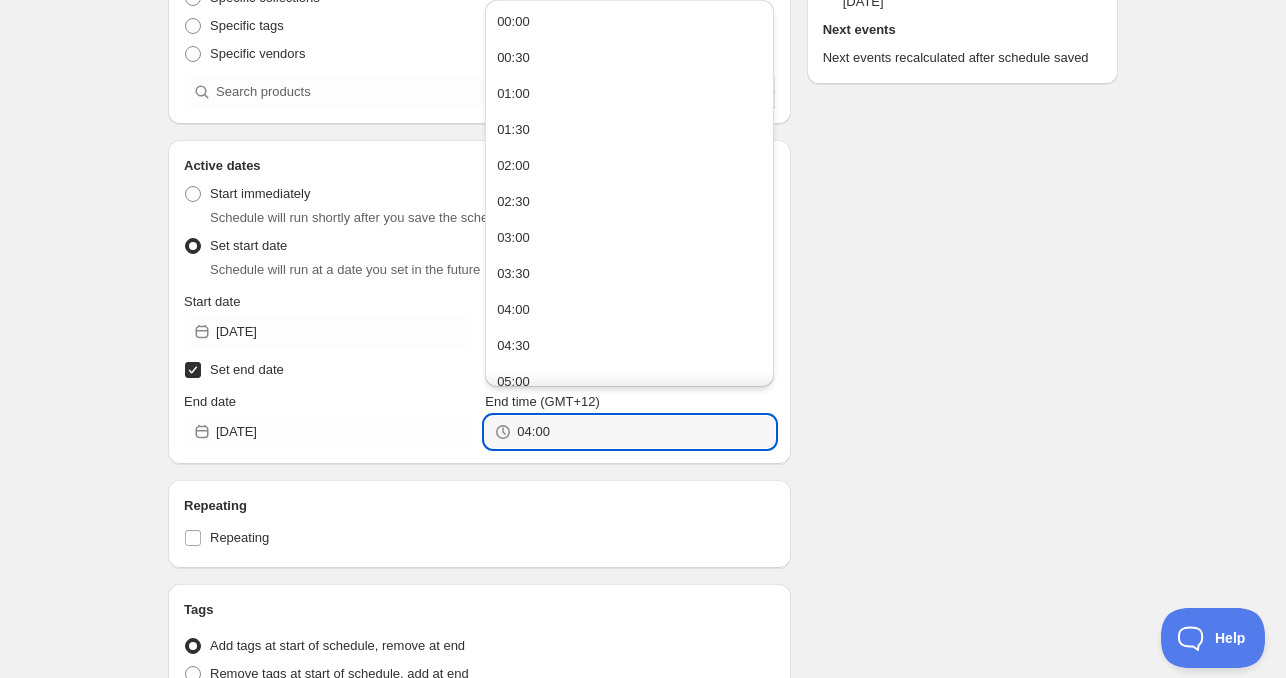click on "Schedule name Fri Jul 11 2025 4am Your customers won't see this Product selection Entity type Specific products Specific collections Specific tags Specific vendors Browse Active dates Active Date Type Start immediately Schedule will run shortly after you save the schedule Set start date Schedule will run at a date you set in the future Start date 2025-07-11 Start time (GMT+12) 04:00 Set end date End date 2025-07-12 End time (GMT+12) 04:00 Repeating Repeating Ok Cancel Every 1 Date range Days Weeks Months Years Days Ends Never On specific date After a number of occurances Tags Tag type Add tags at start of schedule, remove at end Remove tags at start of schedule, add at end Tags Countdown timer Show a countdown timer on the product page The countdown timer will show the time remaining until the end of the schedule. Remember to add the Countdown Timer block to your theme and configure it to your liking. Open theme editor" at bounding box center (479, 365) 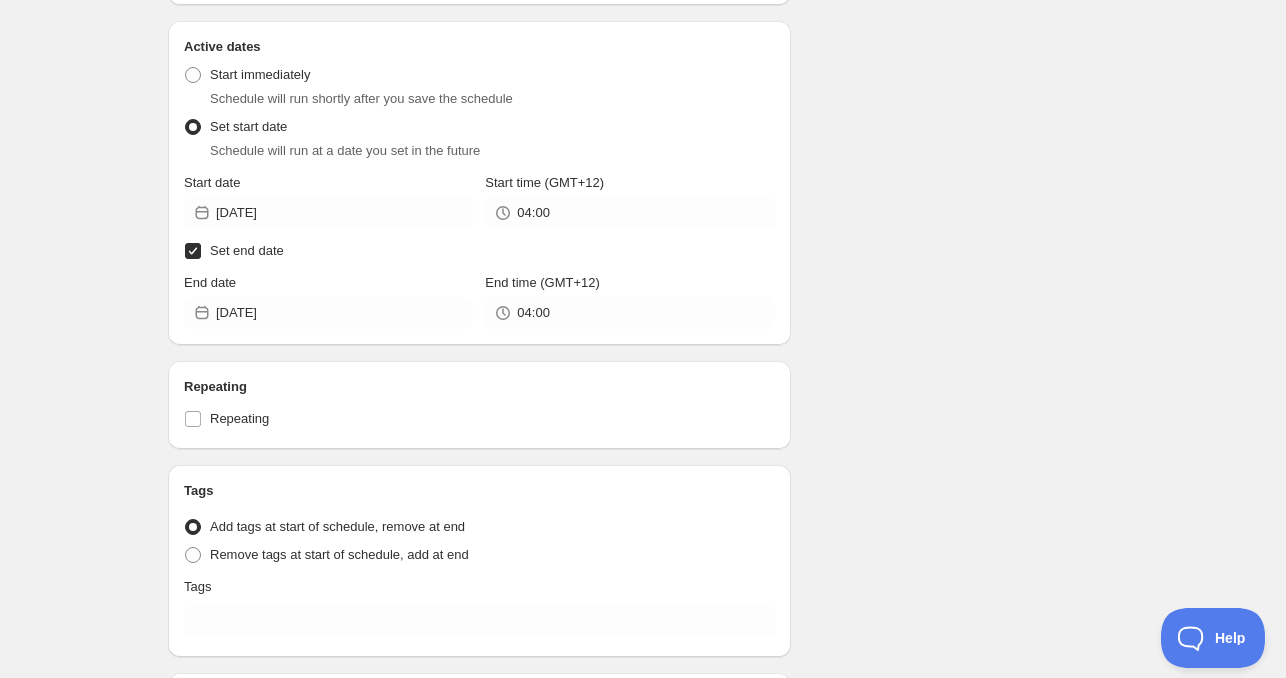 scroll, scrollTop: 659, scrollLeft: 0, axis: vertical 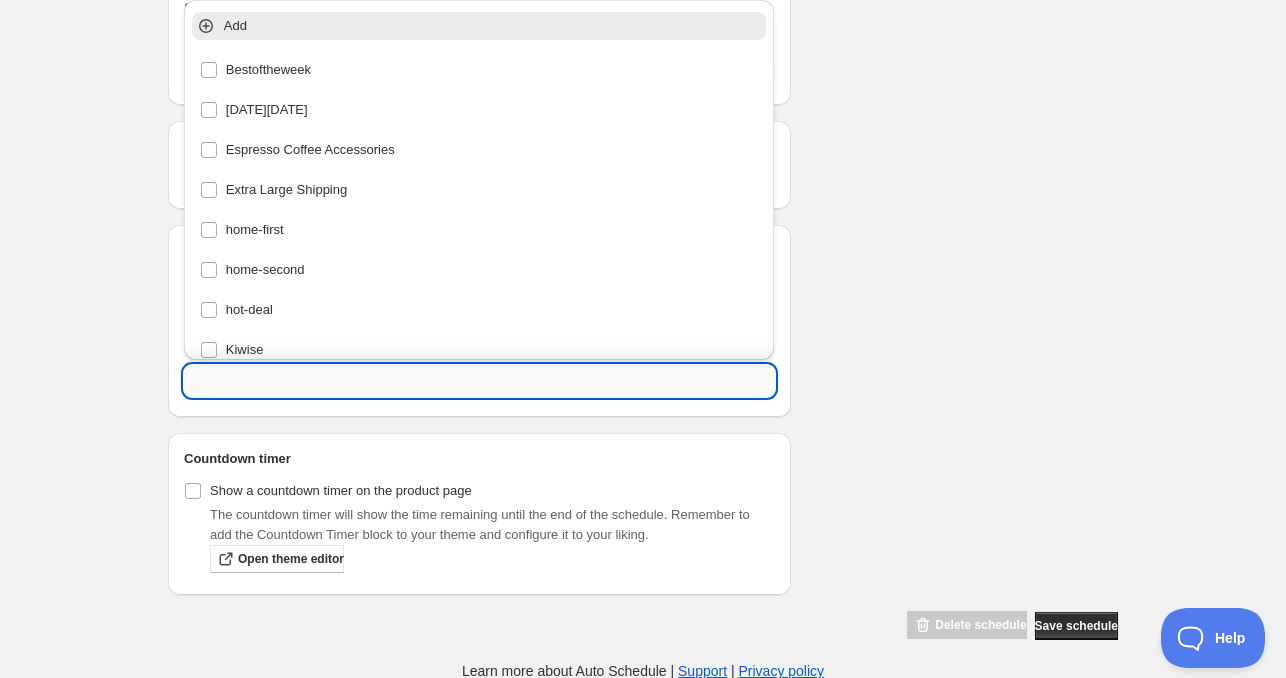 click at bounding box center (479, 381) 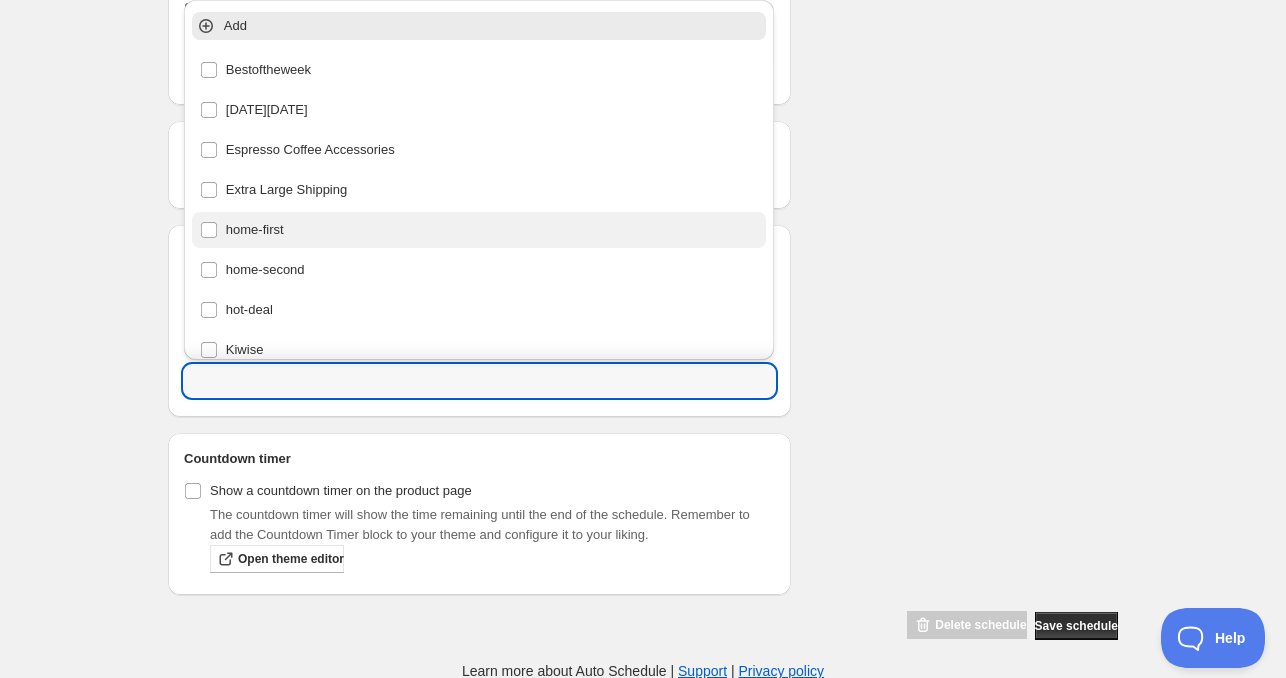 click on "home-first" at bounding box center [479, 230] 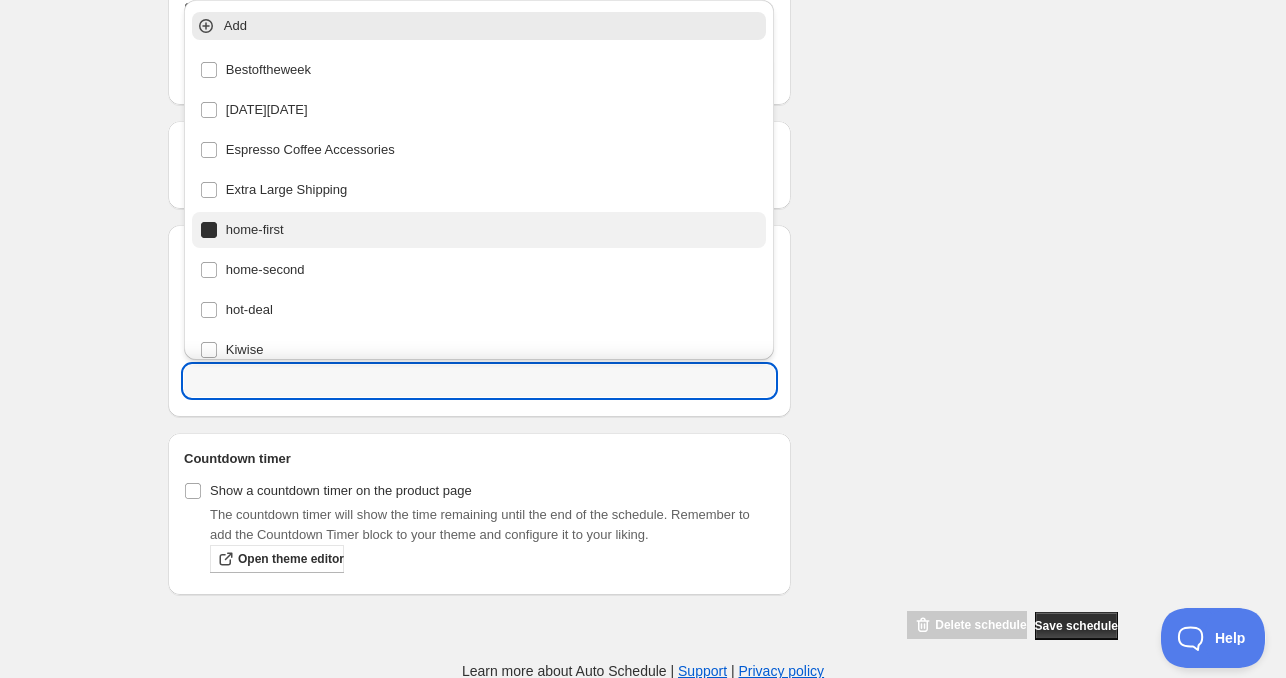 type on "home-first" 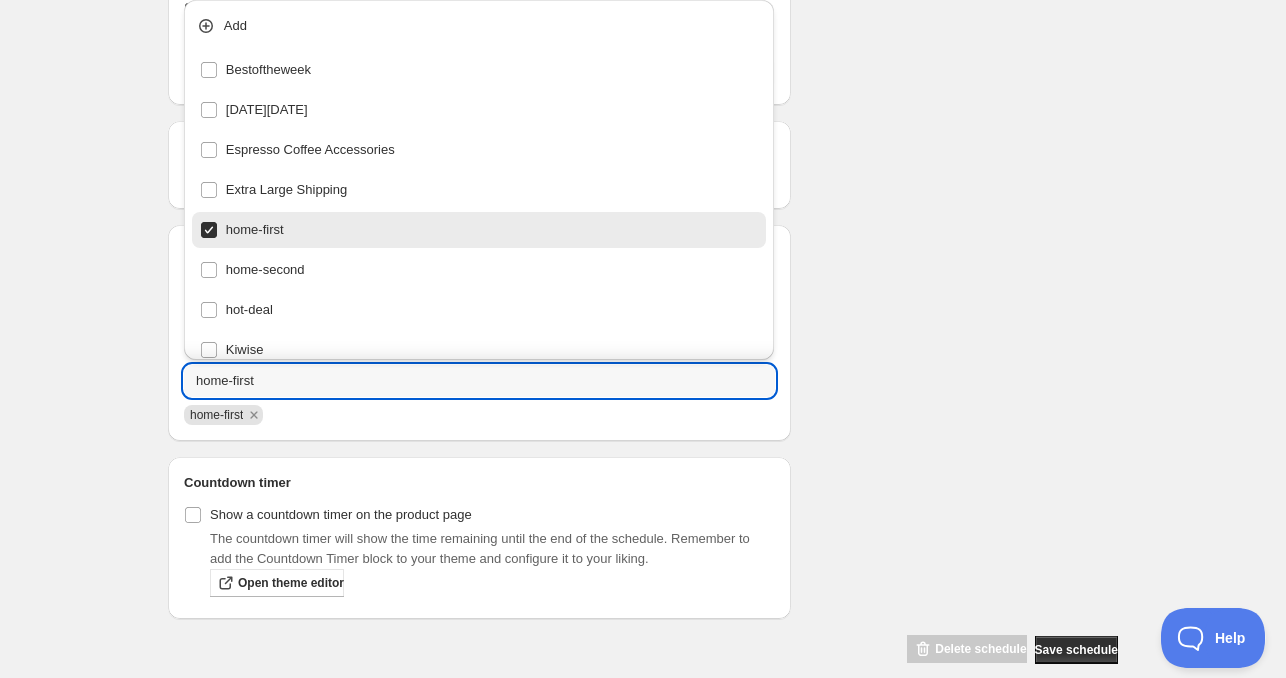 click on "Schedule name Fri Jul 11 2025 4am Your customers won't see this Product selection Entity type Specific products Specific collections Specific tags Specific vendors Browse Active dates Active Date Type Start immediately Schedule will run shortly after you save the schedule Set start date Schedule will run at a date you set in the future Start date 2025-07-11 Start time (GMT+12) 04:00 Set end date End date 2025-07-12 End time (GMT+12) 04:00 Repeating Repeating Ok Cancel Every 1 Date range Days Weeks Months Years Days Ends Never On specific date After a number of occurances Tags Tag type Add tags at start of schedule, remove at end Remove tags at start of schedule, add at end Tags home-first home-first Countdown timer Show a countdown timer on the product page The countdown timer will show the time remaining until the end of the schedule. Remember to add the Countdown Timer block to your theme and configure it to your liking. Open theme editor Summary Fri Jul 11 2025 4am Type Add/remove tags from products" at bounding box center (635, 33) 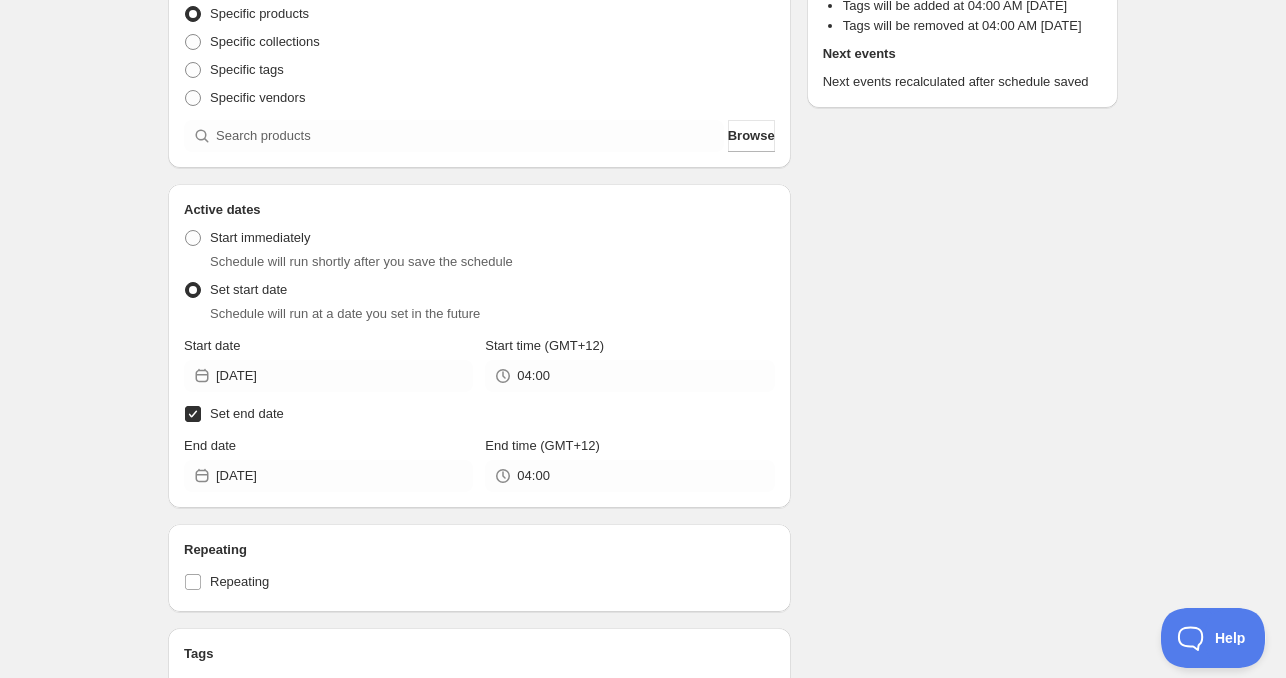 scroll, scrollTop: 84, scrollLeft: 0, axis: vertical 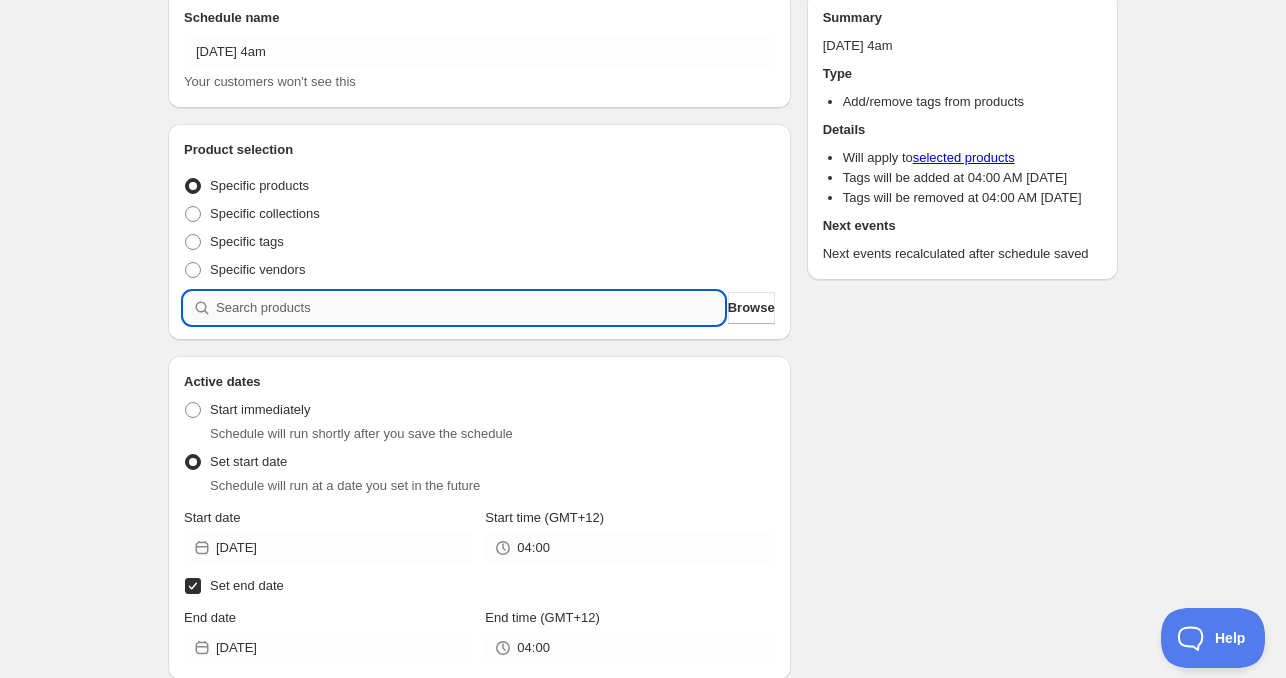 click at bounding box center [470, 308] 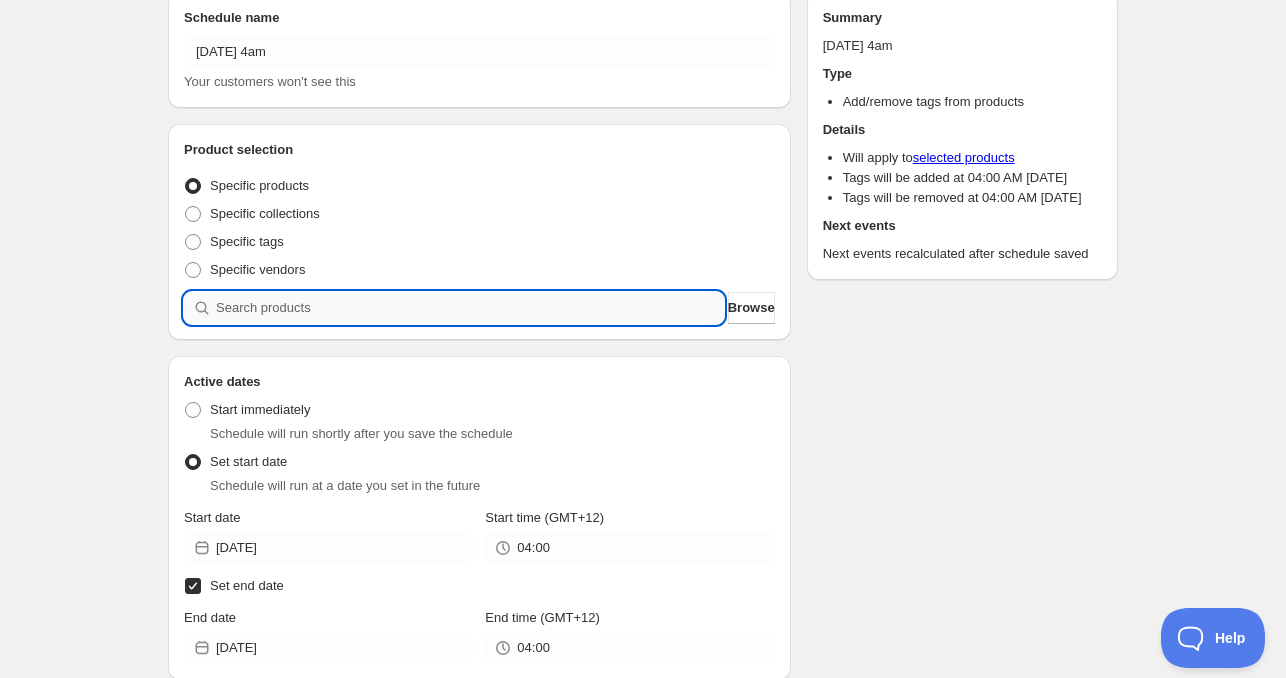 paste on "620896-BLK" 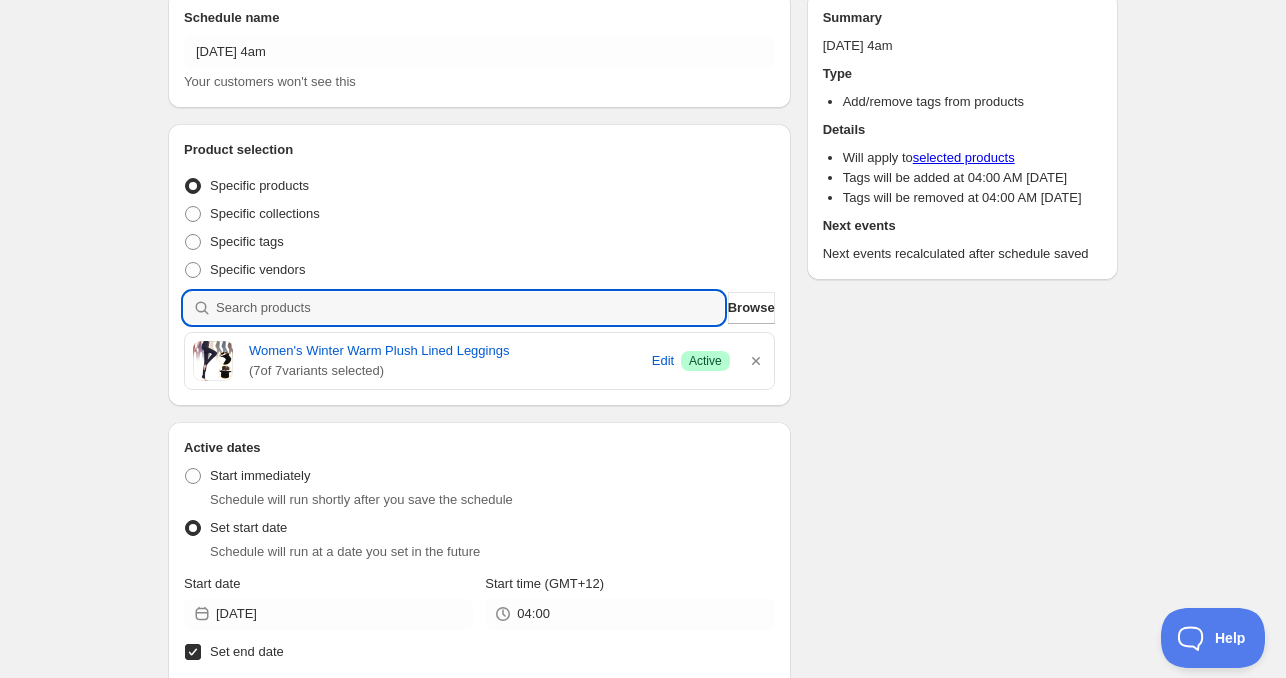 drag, startPoint x: 324, startPoint y: 304, endPoint x: 385, endPoint y: 362, distance: 84.17244 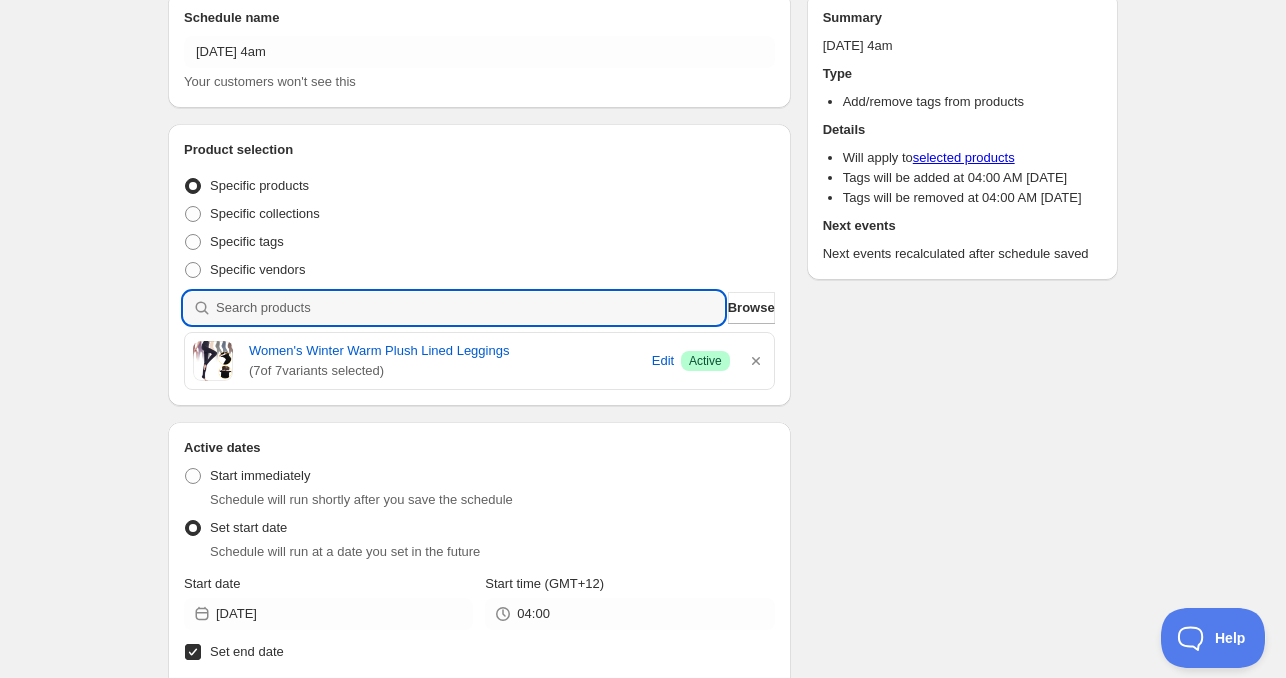 paste on "825618-ST1-S" 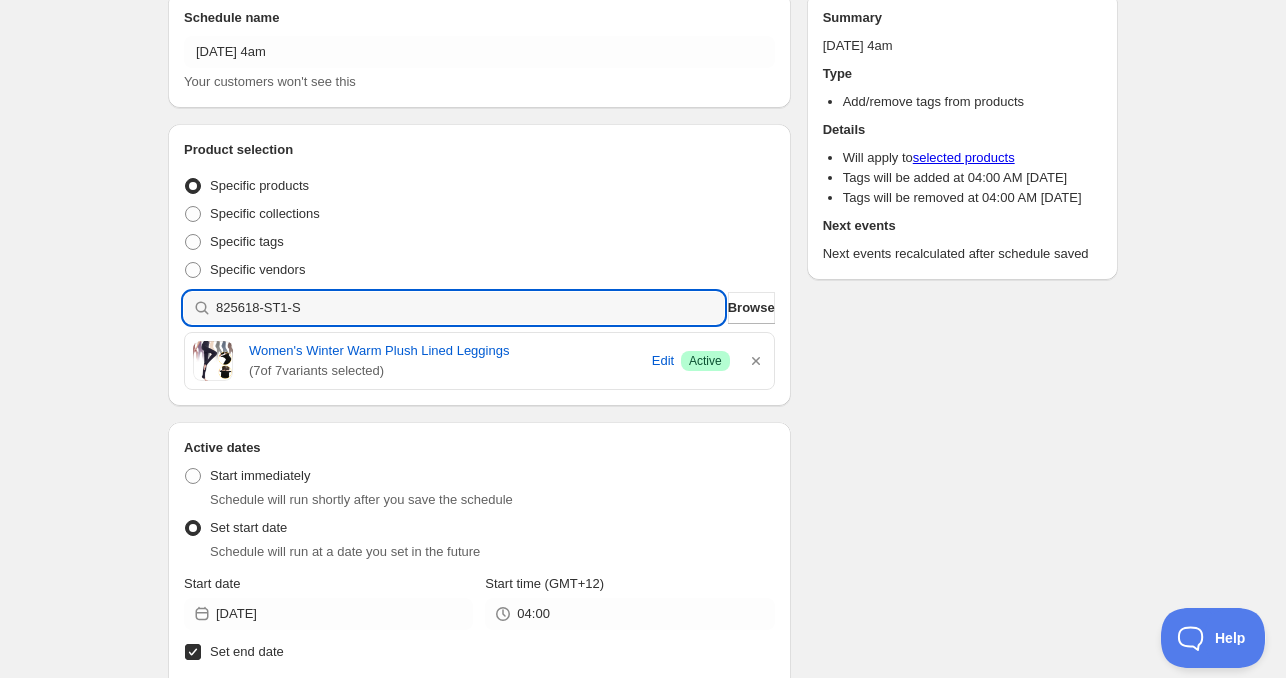type 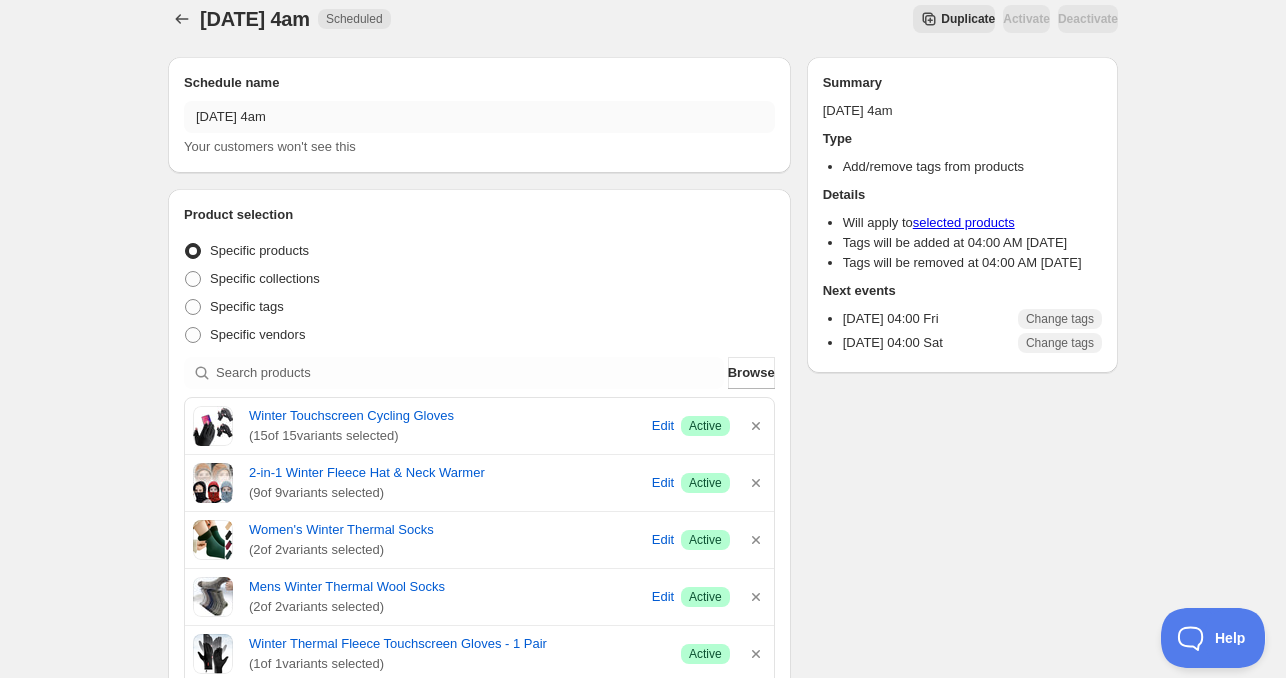 scroll, scrollTop: 0, scrollLeft: 0, axis: both 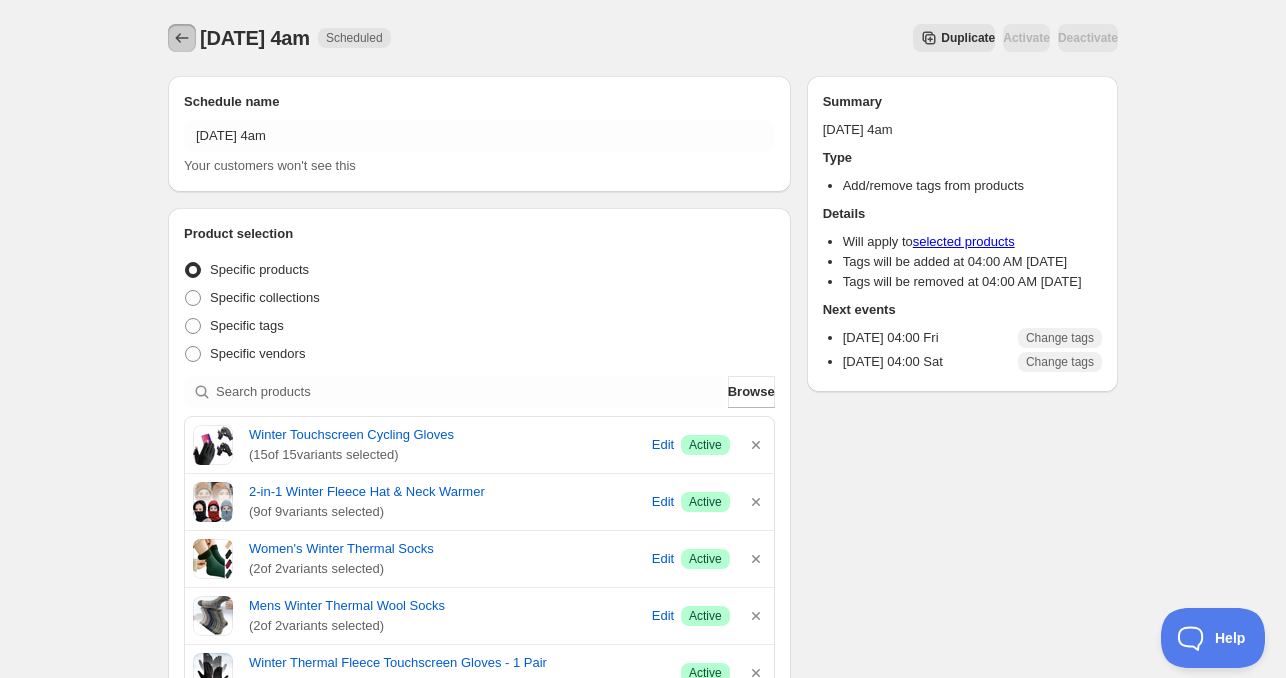 click 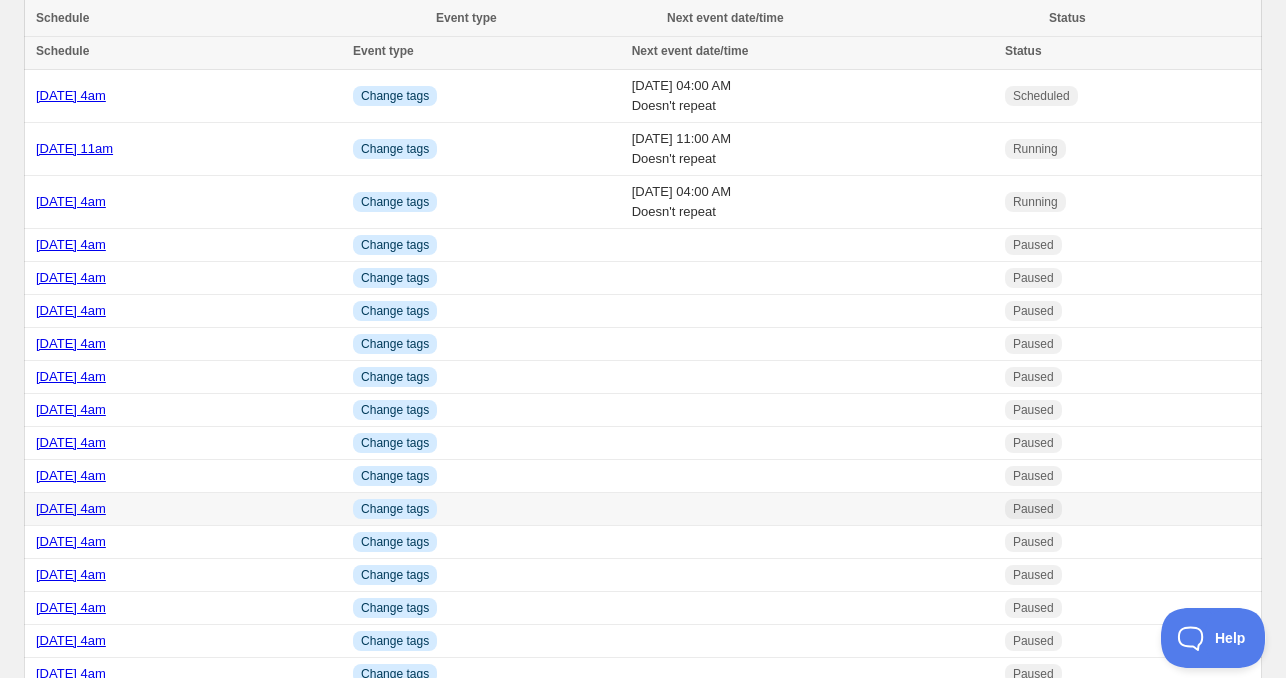 scroll, scrollTop: 0, scrollLeft: 0, axis: both 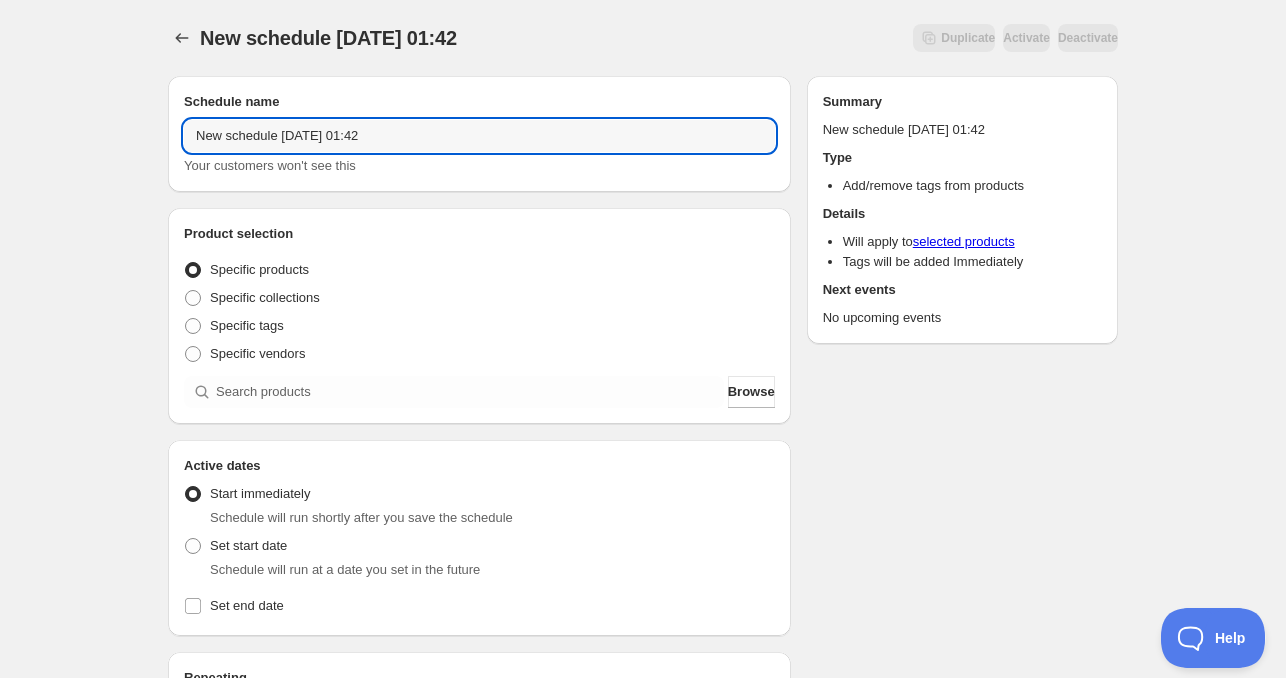 drag, startPoint x: 274, startPoint y: 132, endPoint x: 73, endPoint y: 128, distance: 201.0398 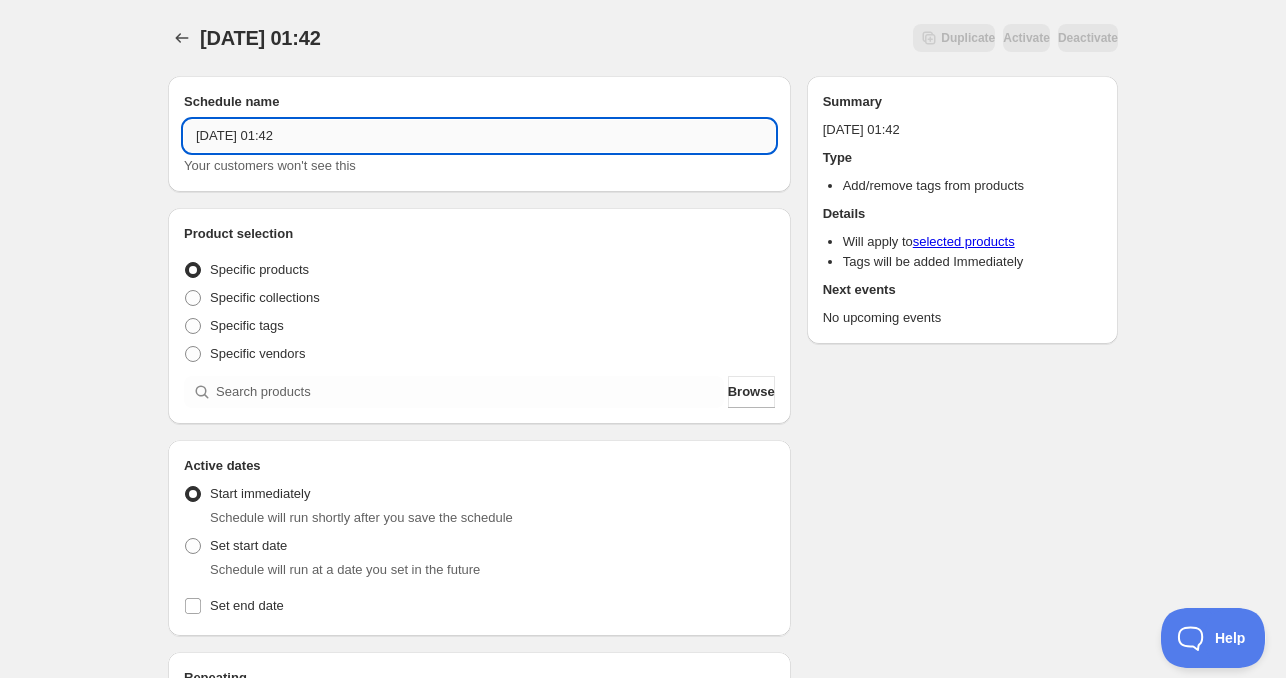 drag, startPoint x: 404, startPoint y: 127, endPoint x: 424, endPoint y: 127, distance: 20 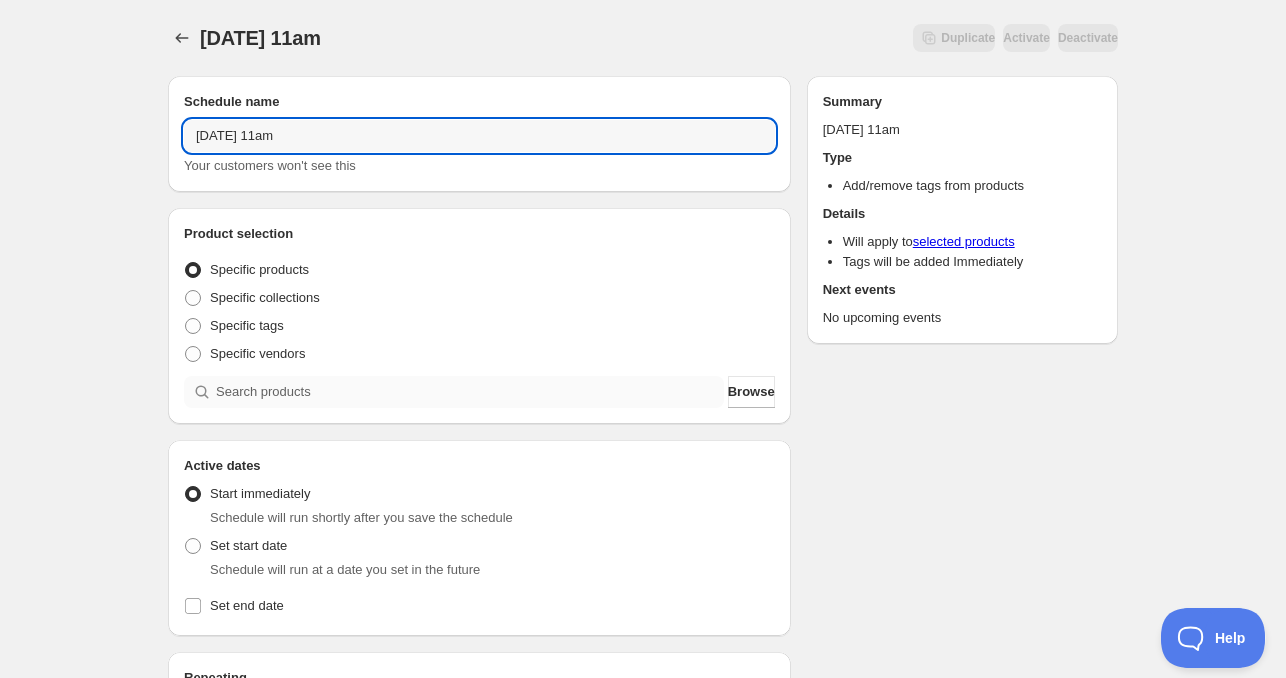type on "Fri Jul 11 2025 11am" 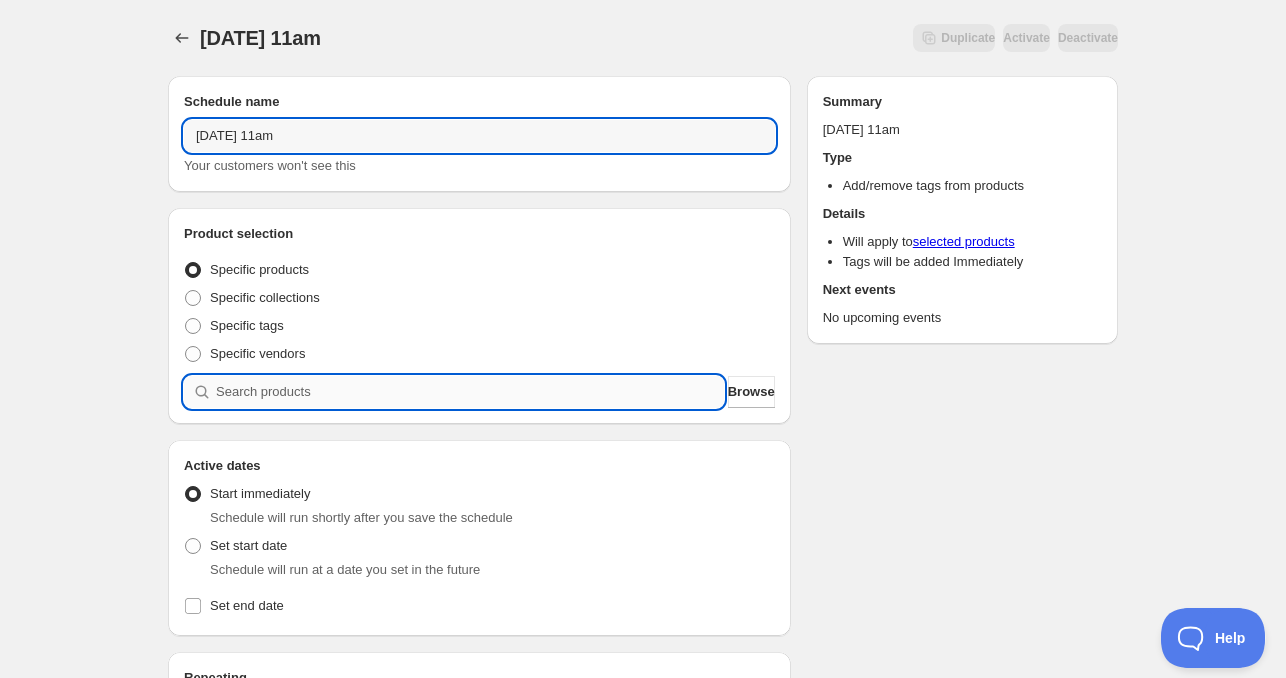 click at bounding box center [470, 392] 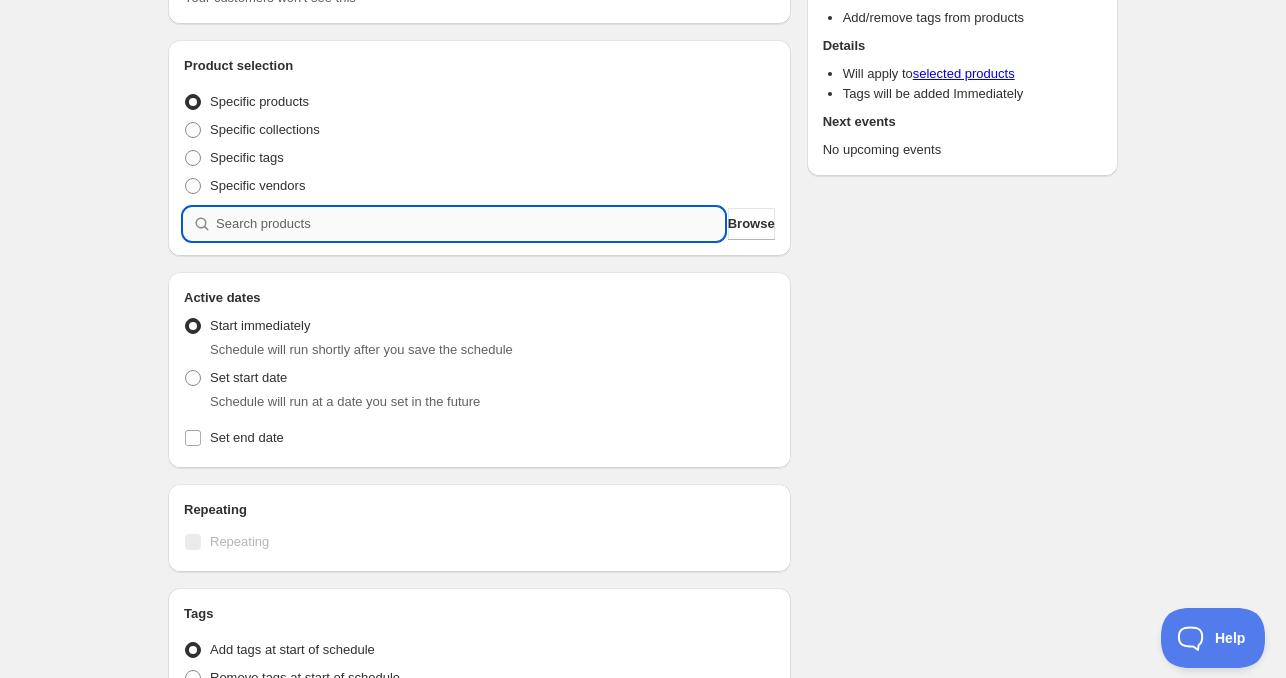 scroll, scrollTop: 200, scrollLeft: 0, axis: vertical 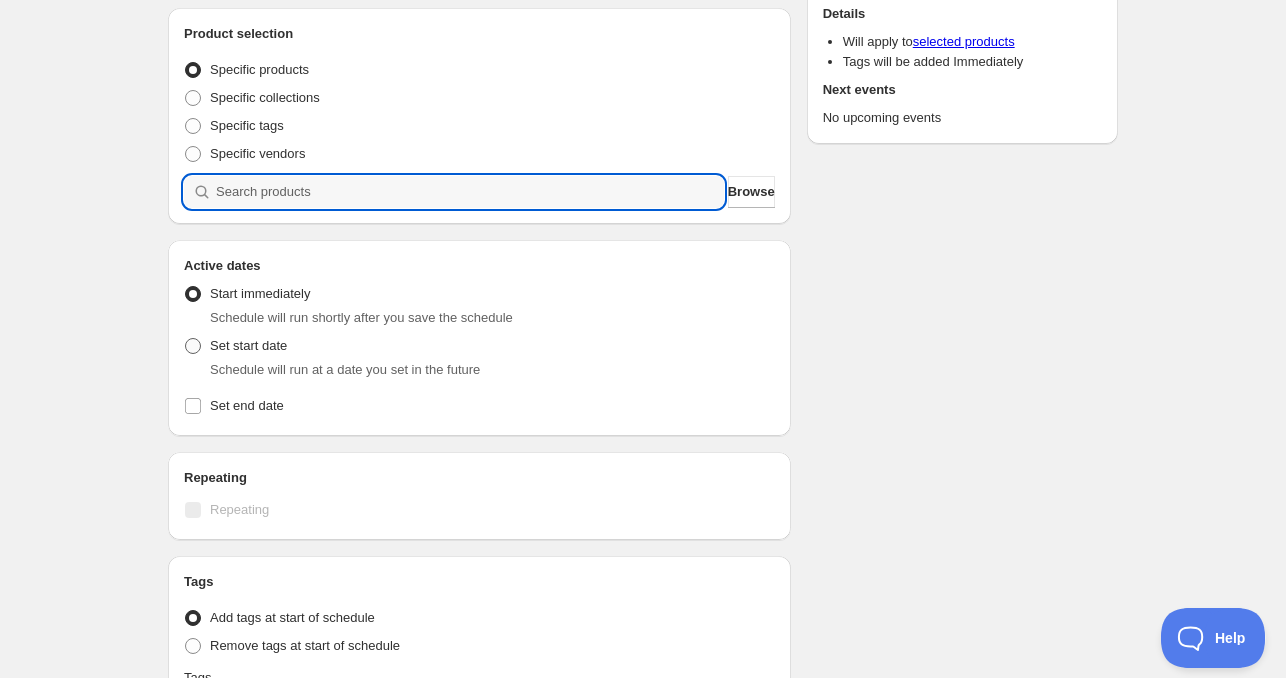 click on "Set start date" at bounding box center (248, 345) 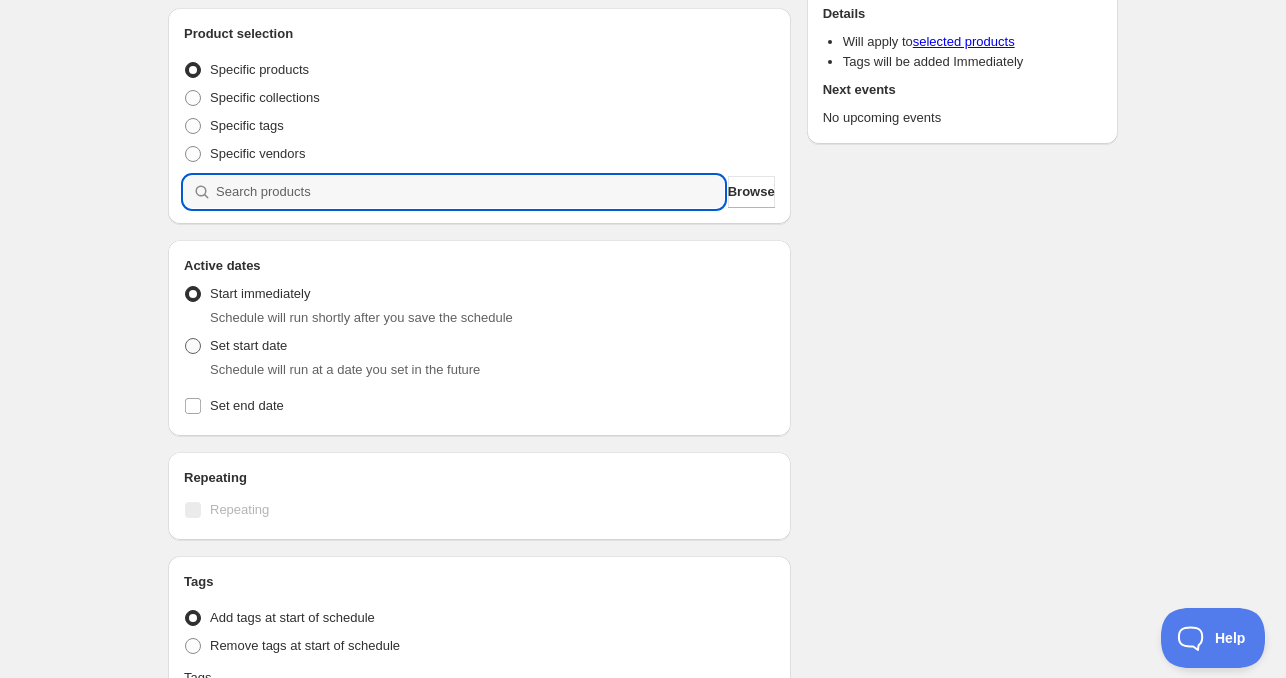 radio on "true" 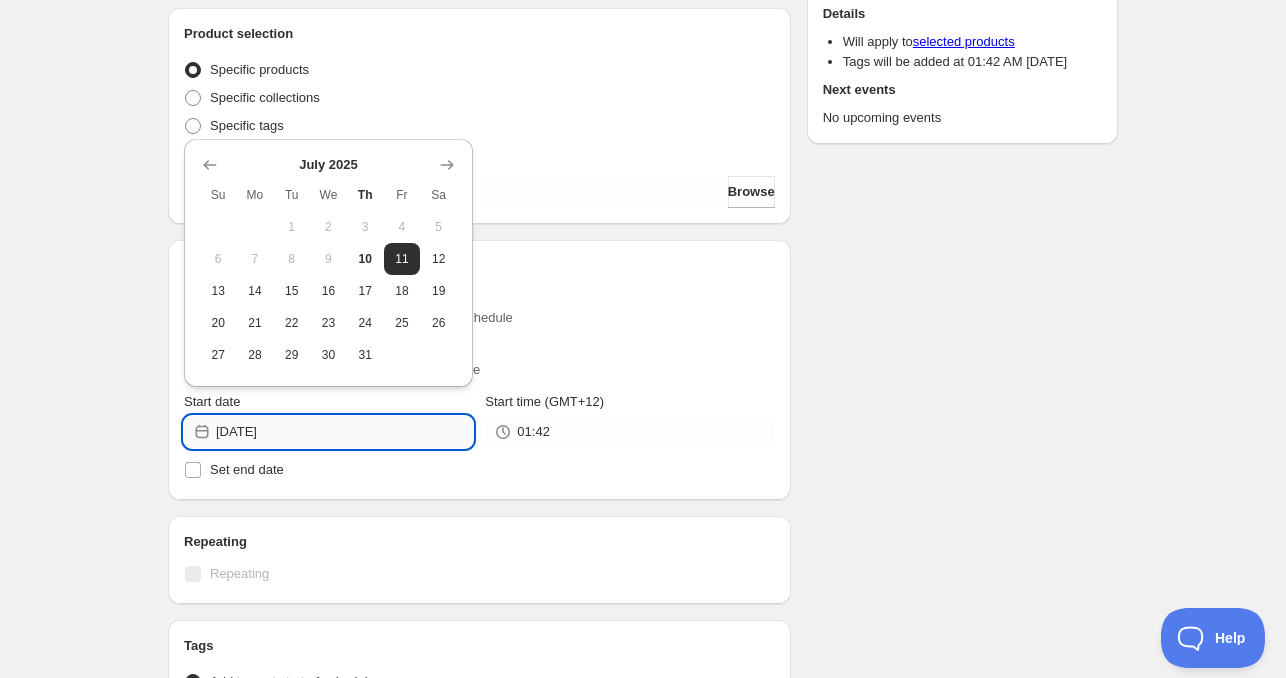 click on "2025-07-11" at bounding box center (344, 432) 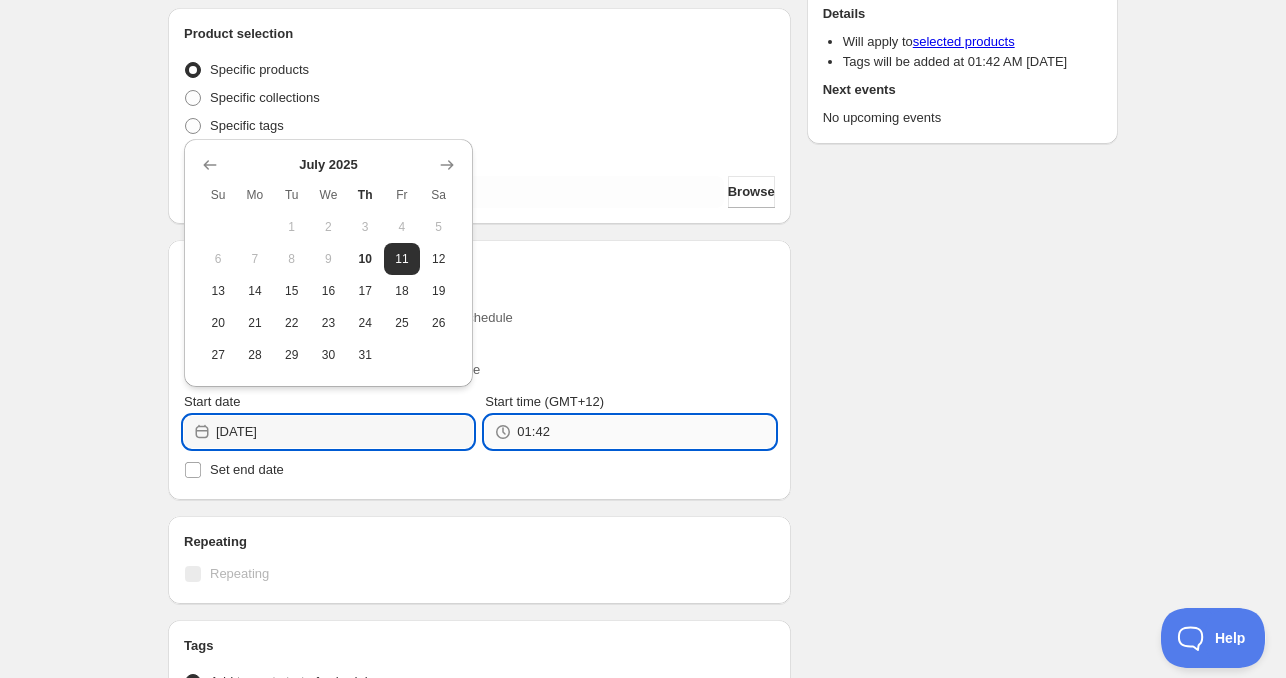 drag, startPoint x: 553, startPoint y: 417, endPoint x: 554, endPoint y: 434, distance: 17.029387 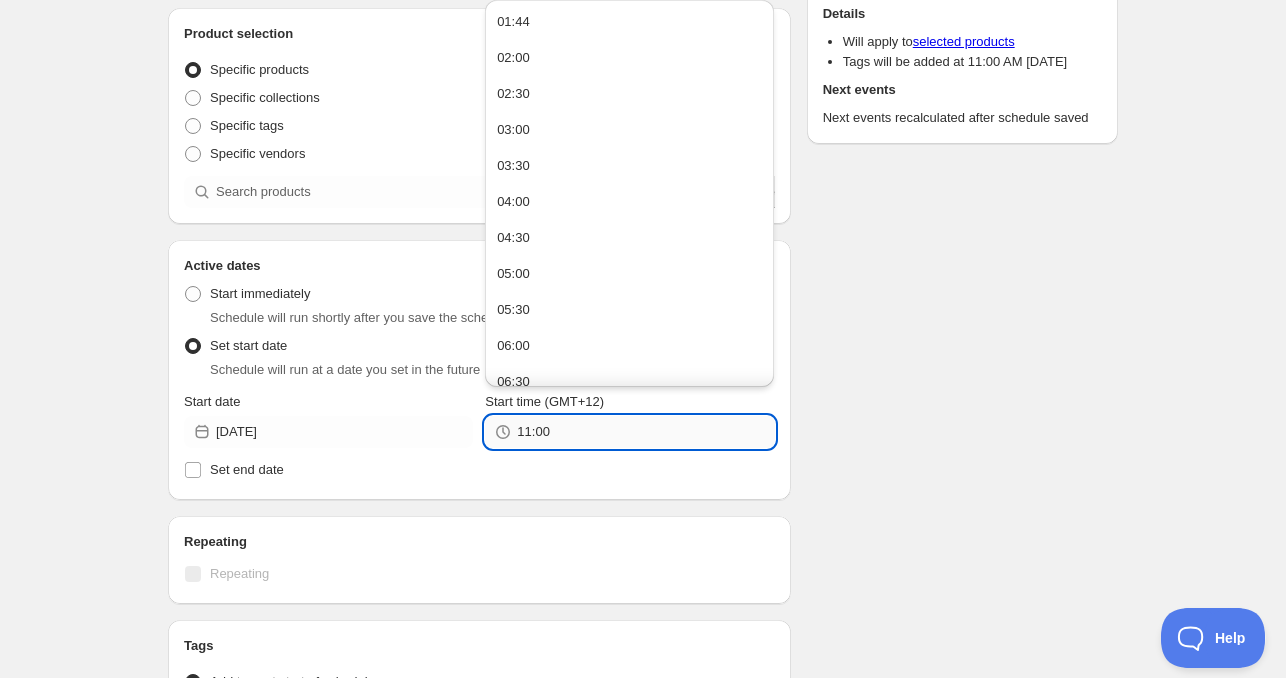 paste 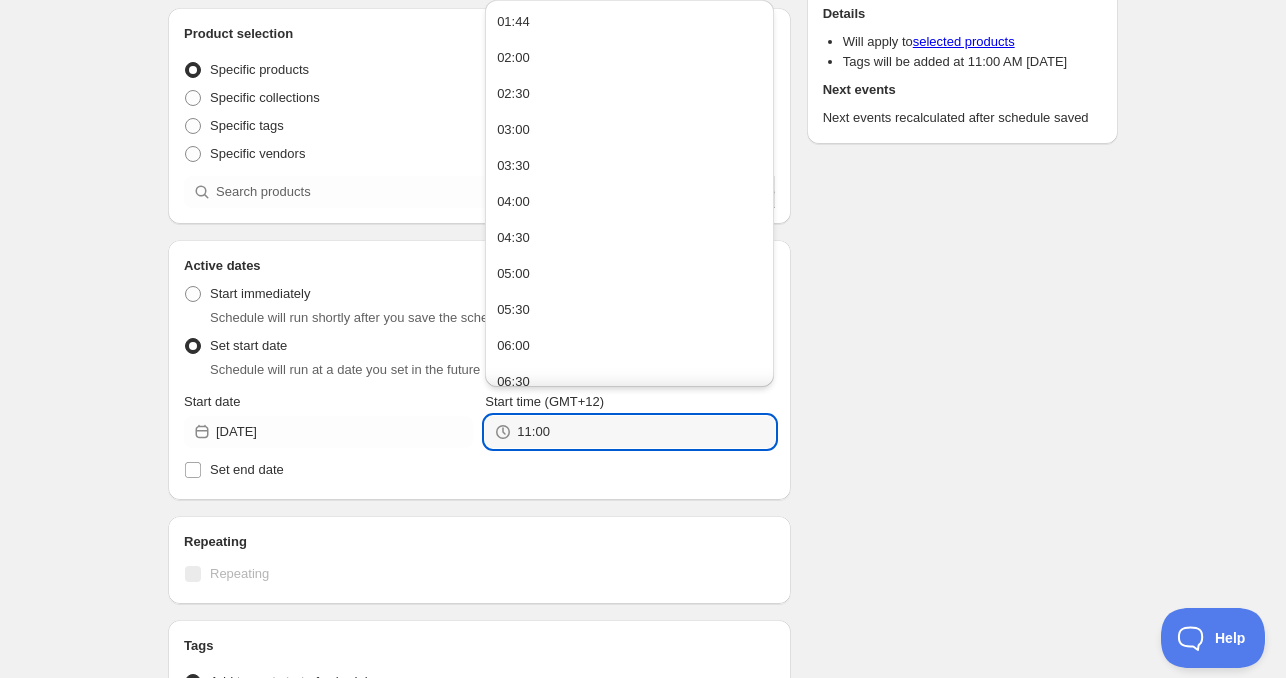 type on "11:00" 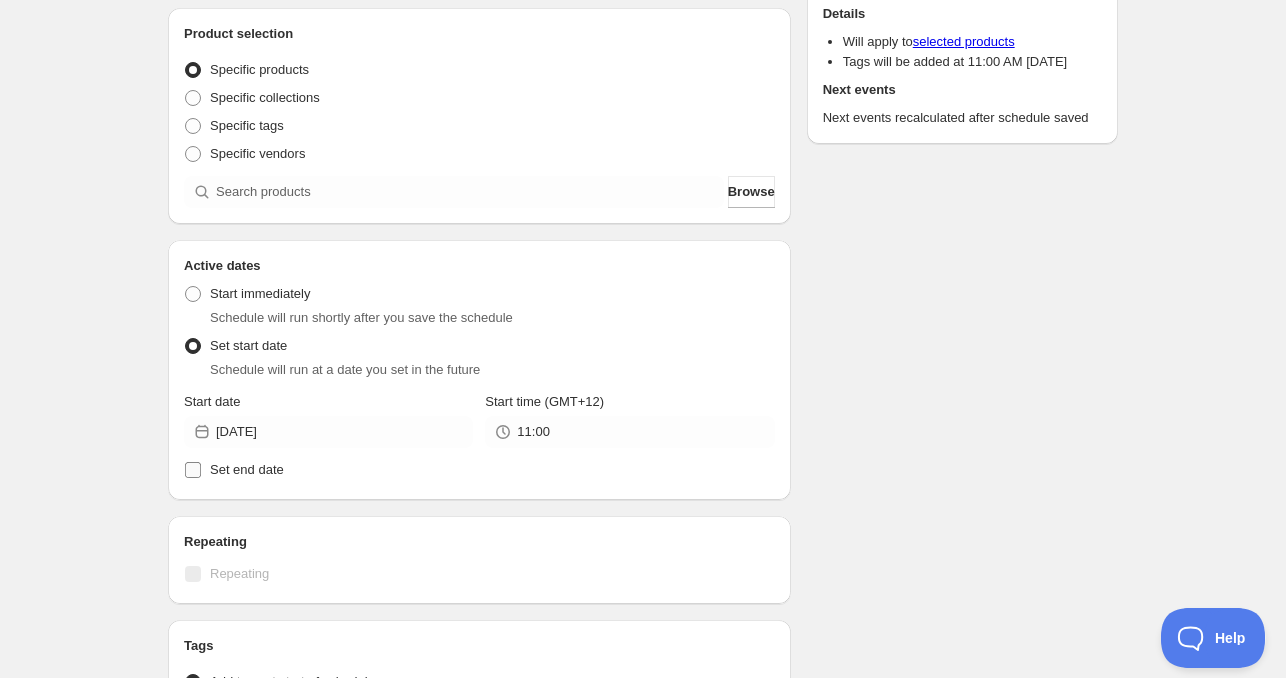 click on "Set end date" at bounding box center (247, 469) 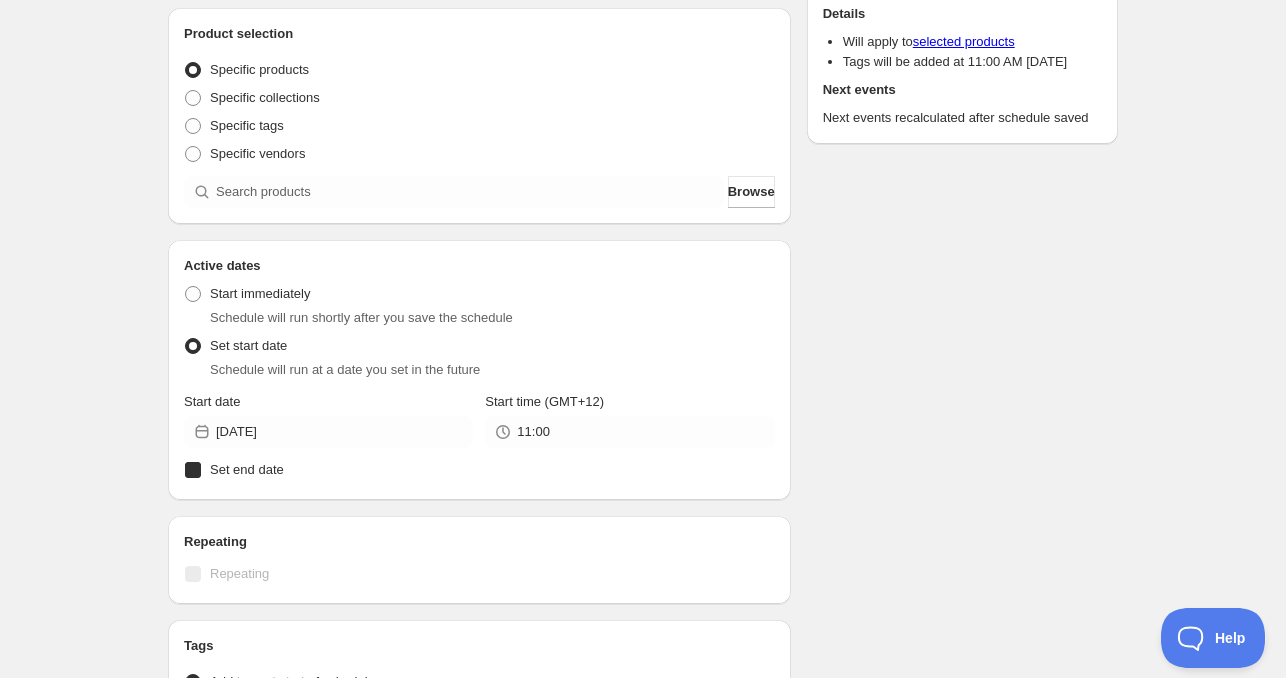 checkbox on "true" 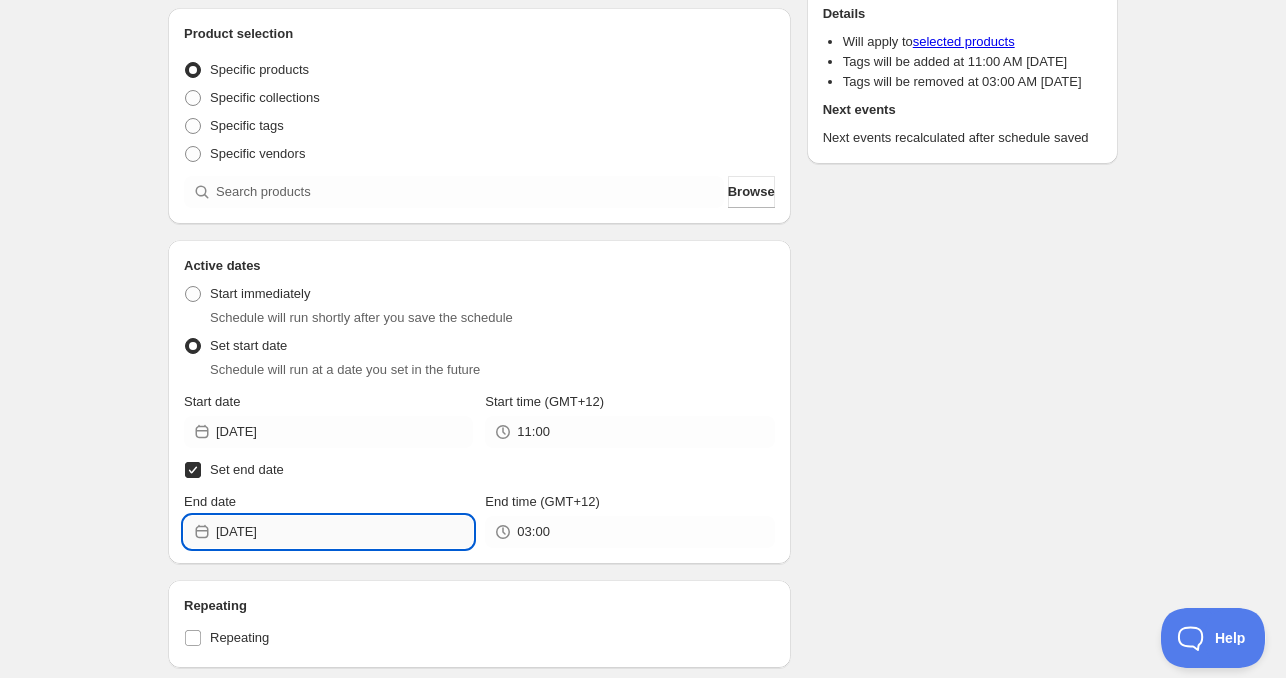 click on "2025-07-12" at bounding box center [344, 532] 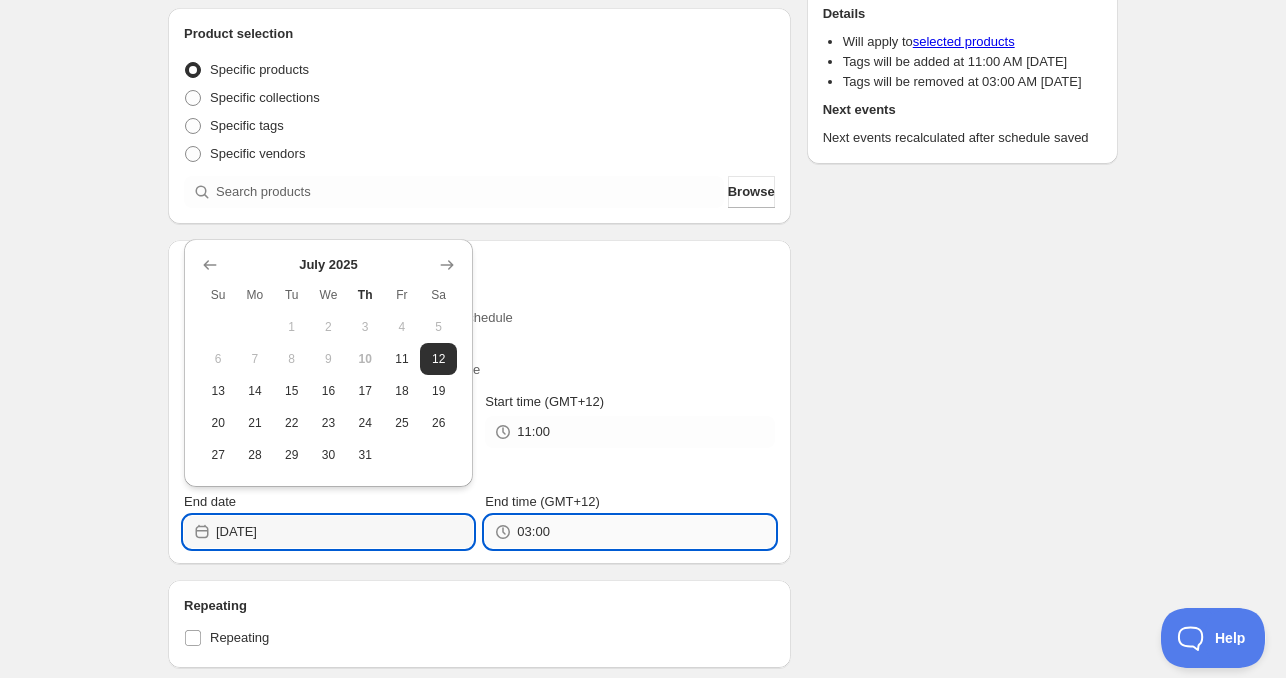 click on "03:00" at bounding box center [645, 532] 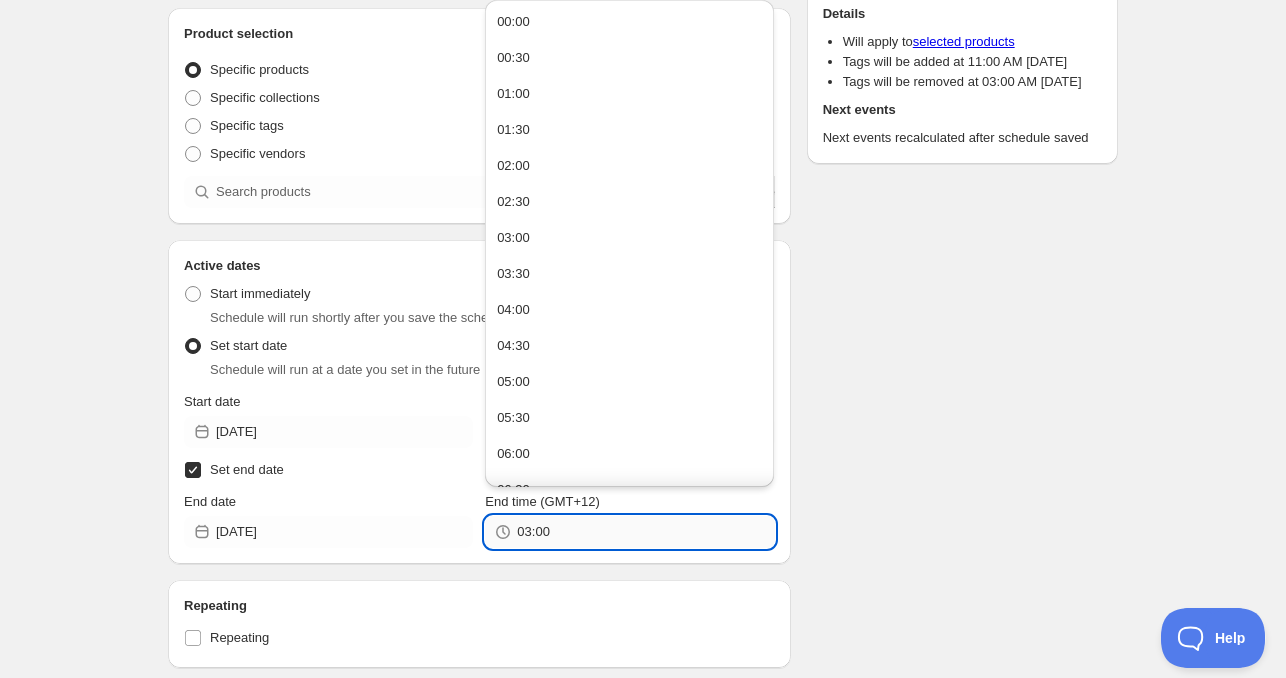 paste on "11" 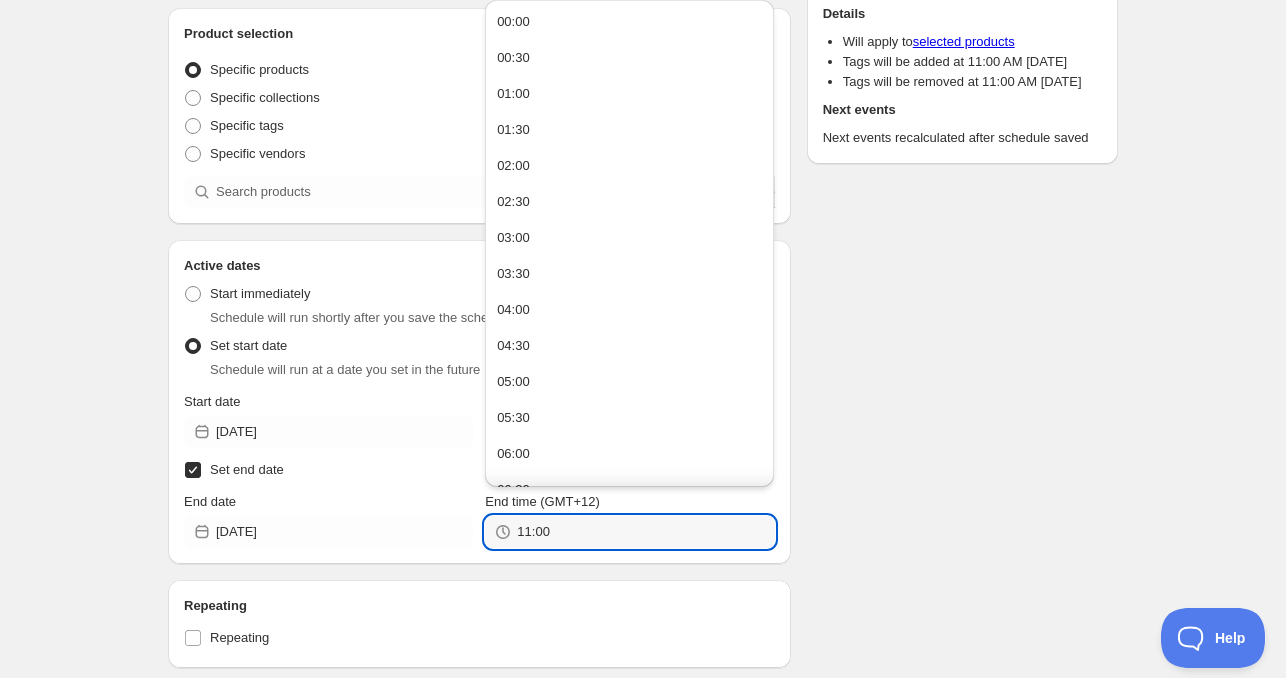 type on "11:00" 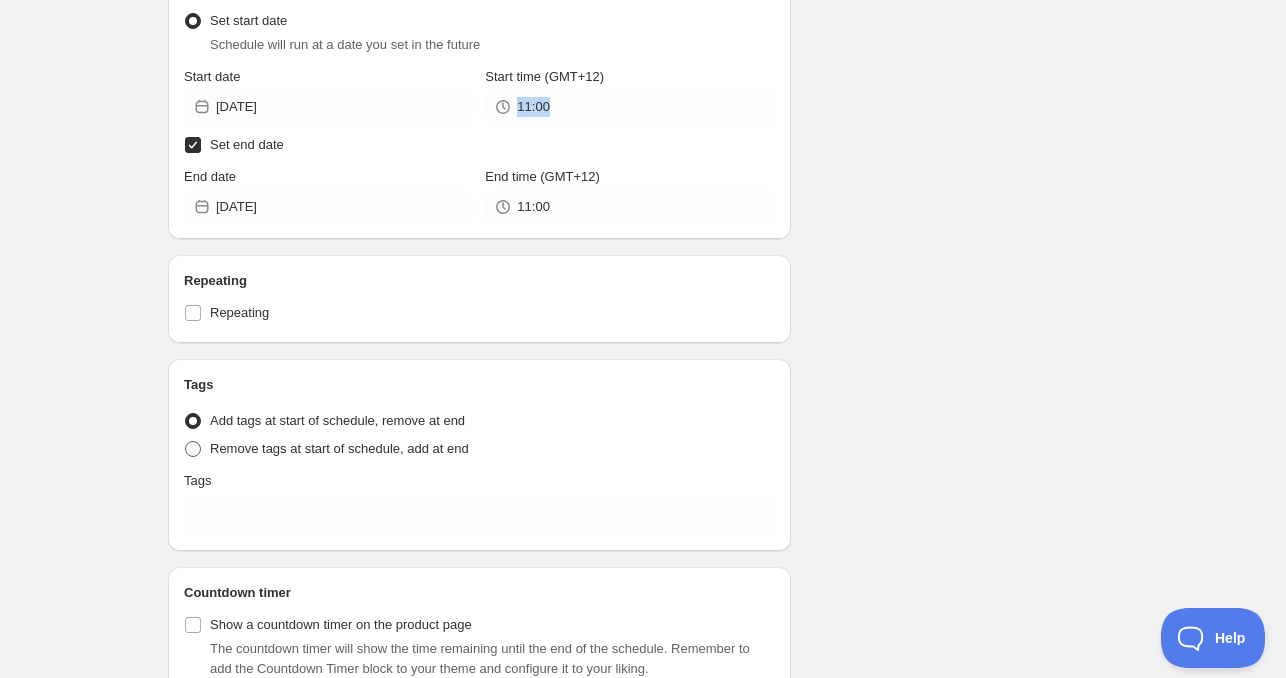 scroll, scrollTop: 659, scrollLeft: 0, axis: vertical 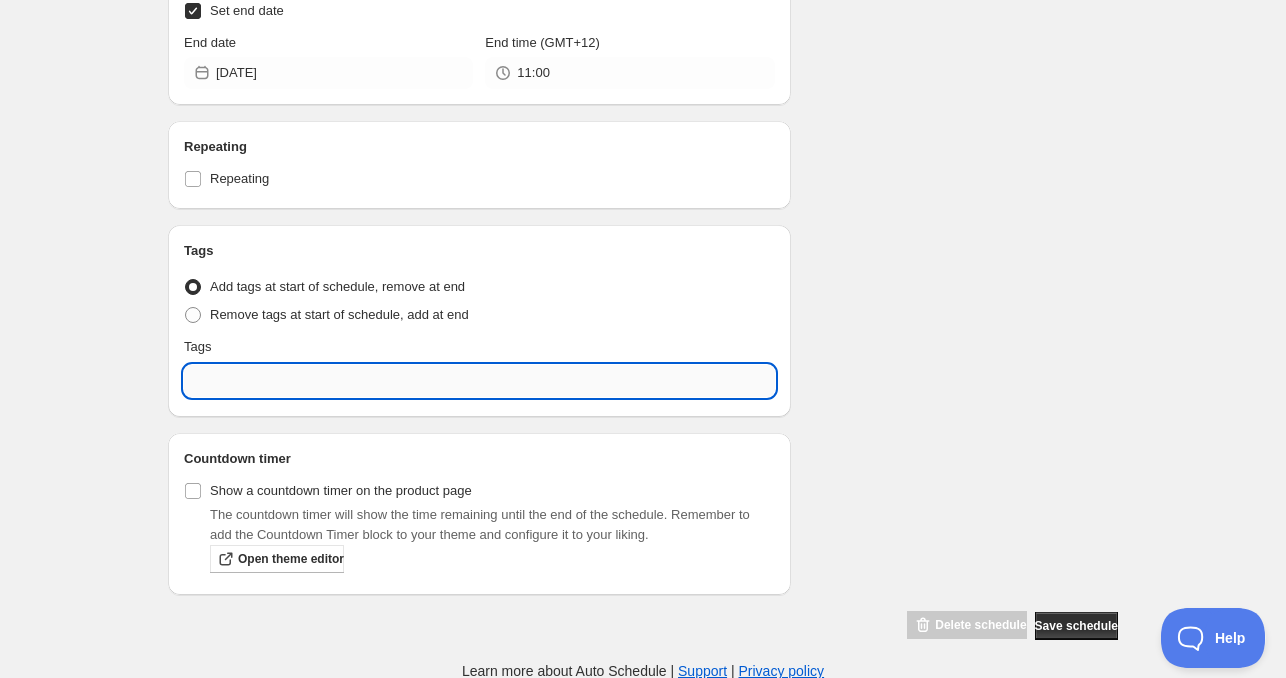 click on "Fri Jul 11 2025 11am. This page is ready Fri Jul 11 2025 11am Duplicate Activate Deactivate More actions Duplicate Activate Deactivate Submit Schedule name Fri Jul 11 2025 11am Your customers won't see this Product selection Entity type Specific products Specific collections Specific tags Specific vendors Browse Active dates Active Date Type Start immediately Schedule will run shortly after you save the schedule Set start date Schedule will run at a date you set in the future Start date 2025-07-11 Start time (GMT+12) 11:00 Set end date End date 2025-07-12 End time (GMT+12) 11:00 Repeating Repeating Ok Cancel Every 1 Date range Days Weeks Months Years Days Ends Never On specific date After a number of occurances Tags Tag type Add tags at start of schedule, remove at end Remove tags at start of schedule, add at end Tags Countdown timer Show a countdown timer on the product page Open theme editor Summary Fri Jul 11 2025 11am Type Add/remove tags from products Details Will apply to  selected products Next events" at bounding box center (643, 11) 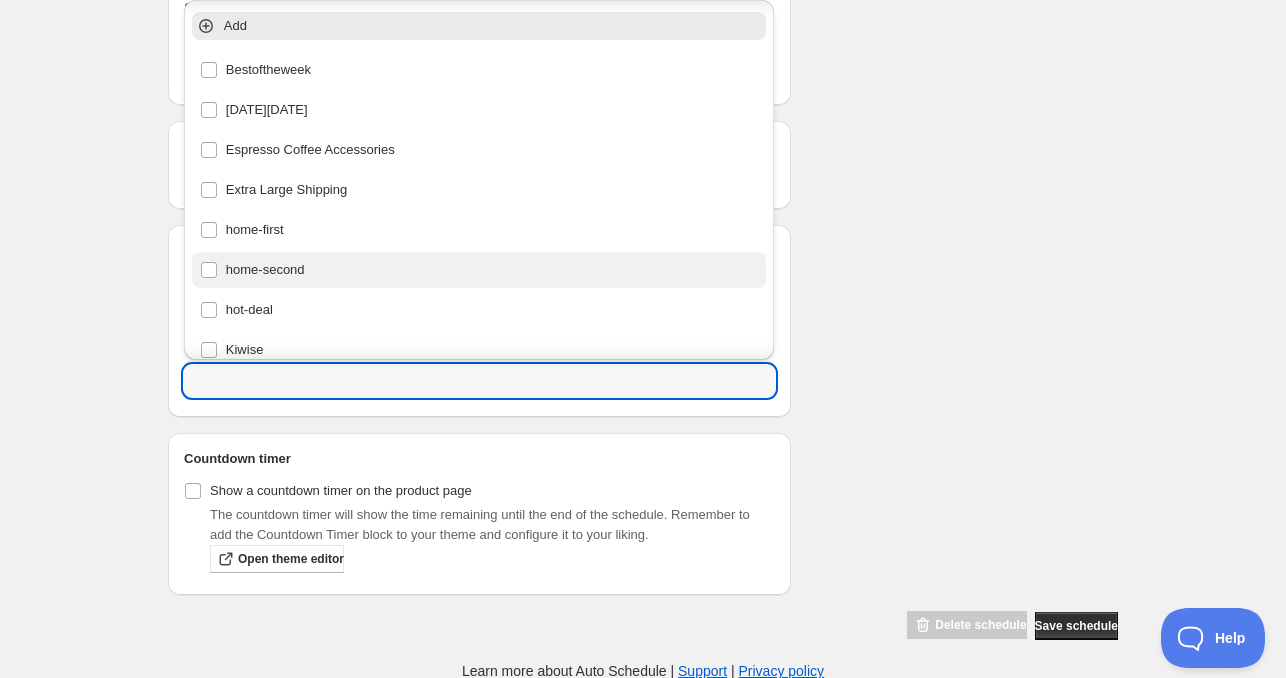 scroll, scrollTop: 96, scrollLeft: 0, axis: vertical 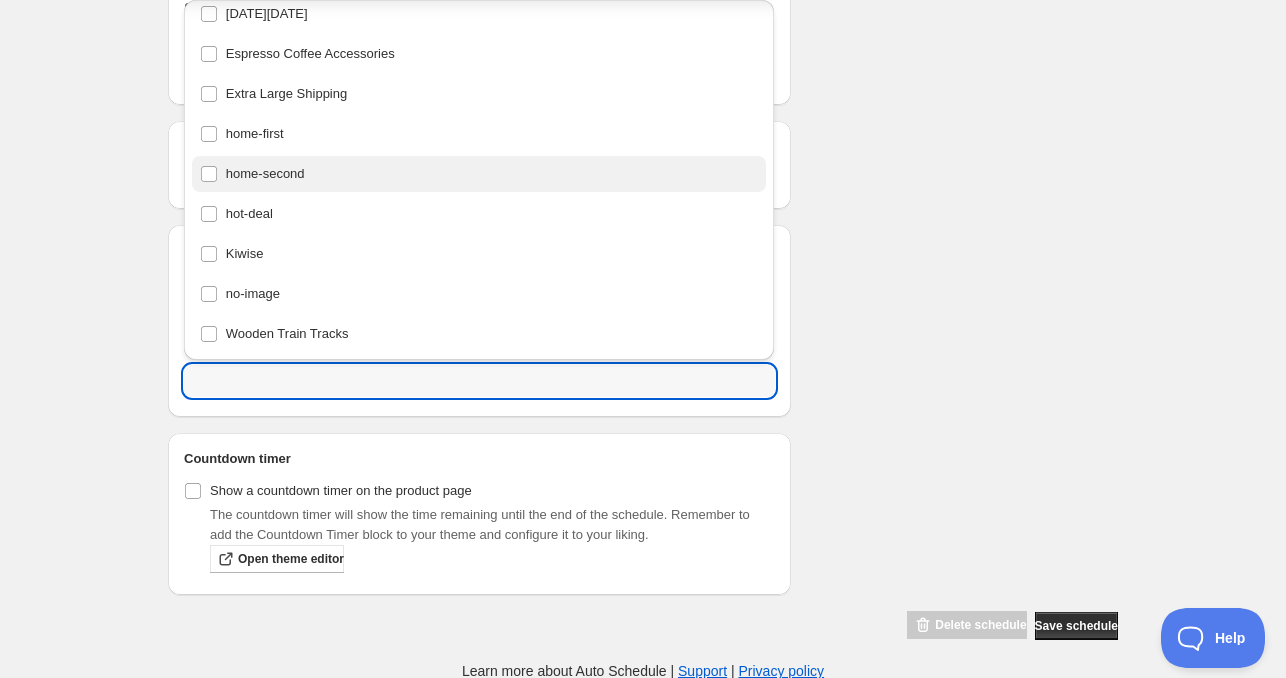 click on "home-second" at bounding box center [479, 174] 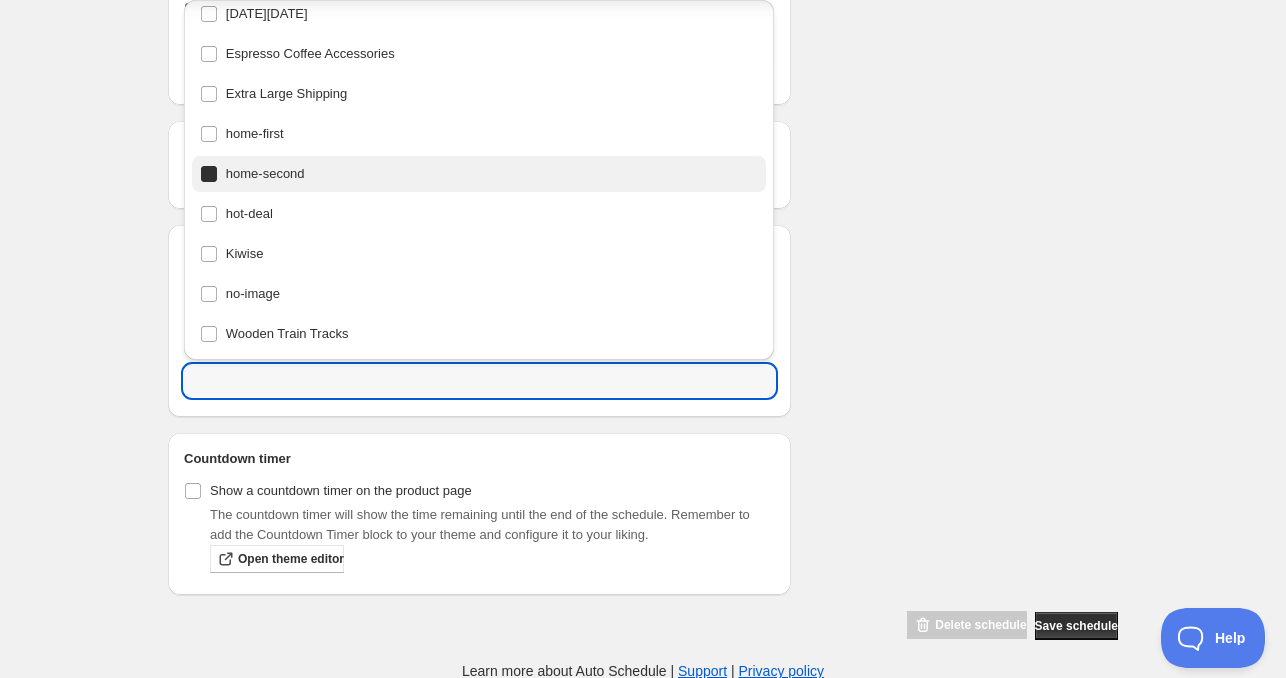 type on "home-second" 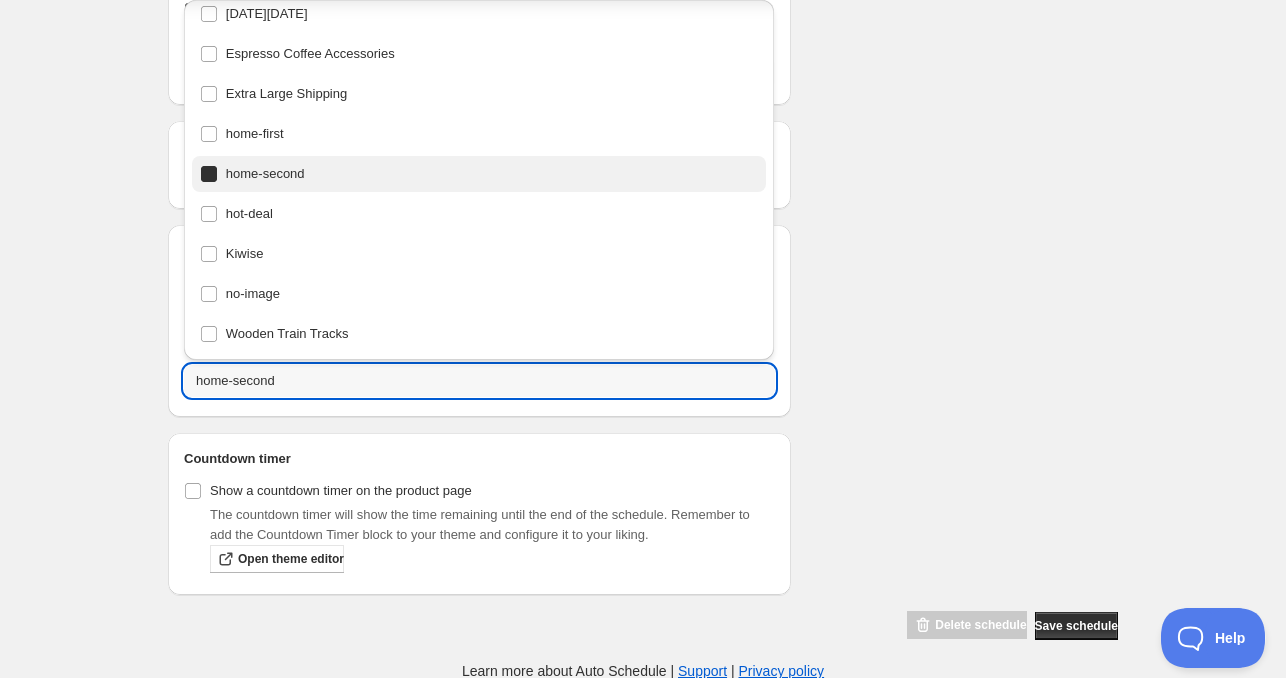 scroll, scrollTop: 0, scrollLeft: 0, axis: both 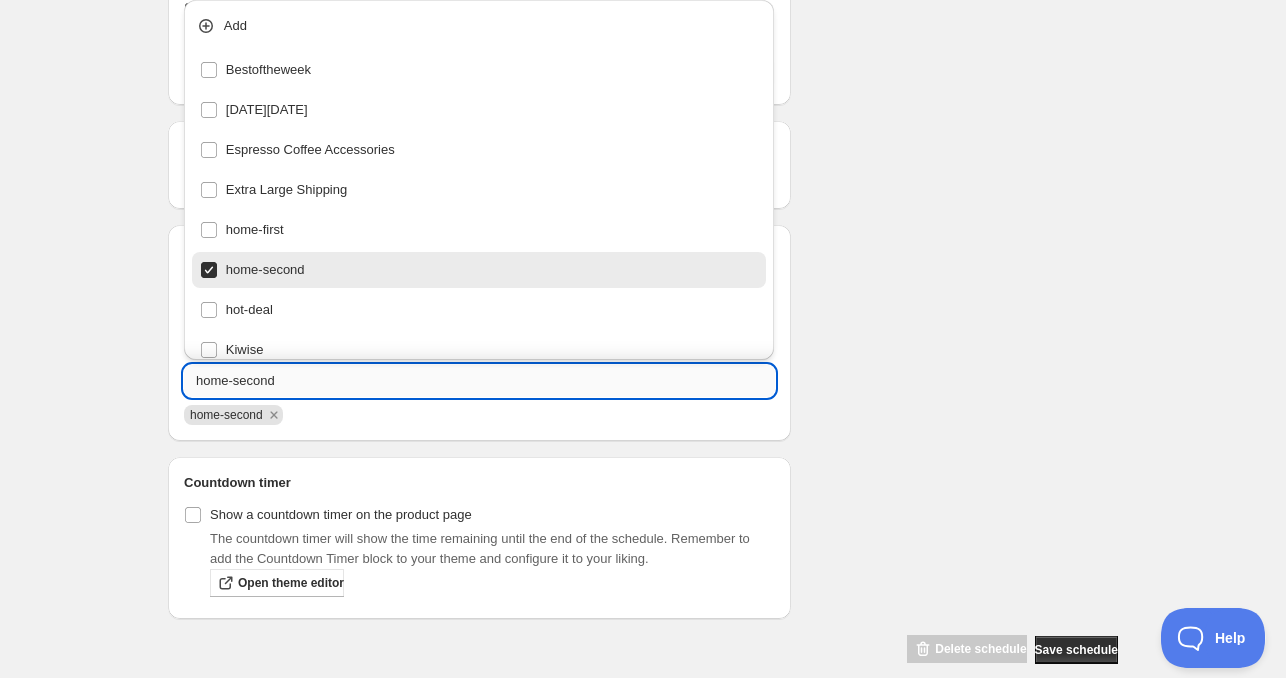 click on "home-second" at bounding box center (479, 381) 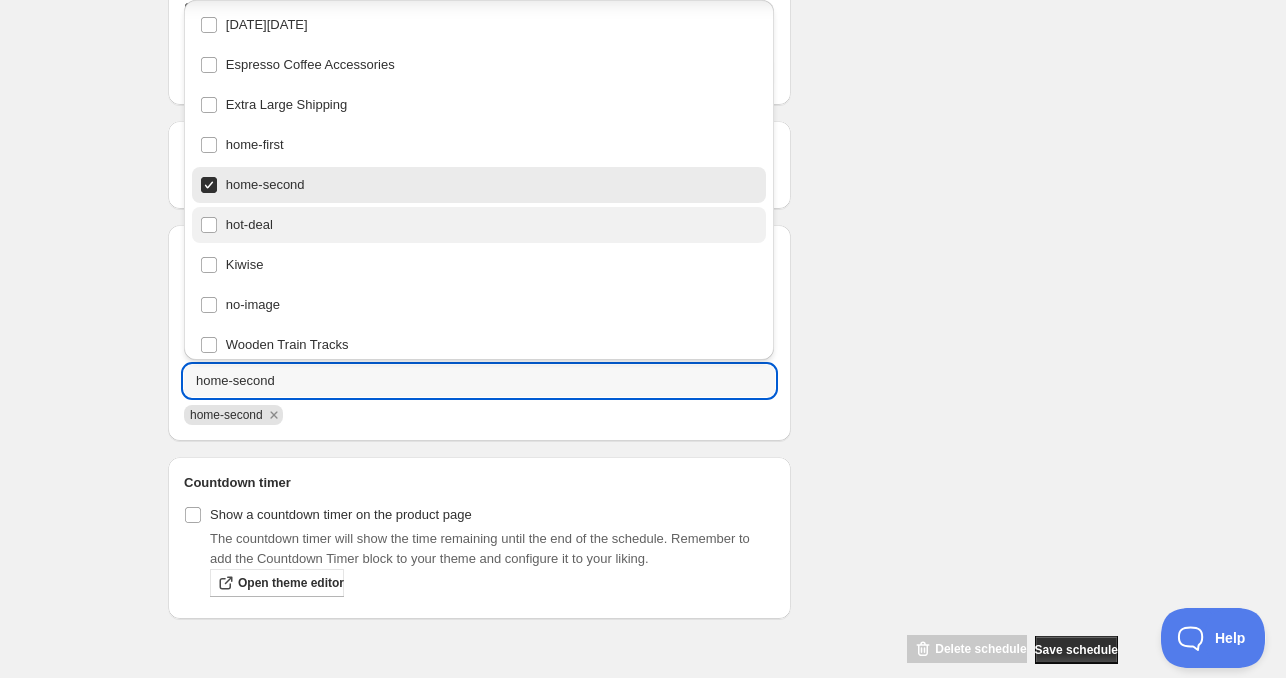 scroll, scrollTop: 96, scrollLeft: 0, axis: vertical 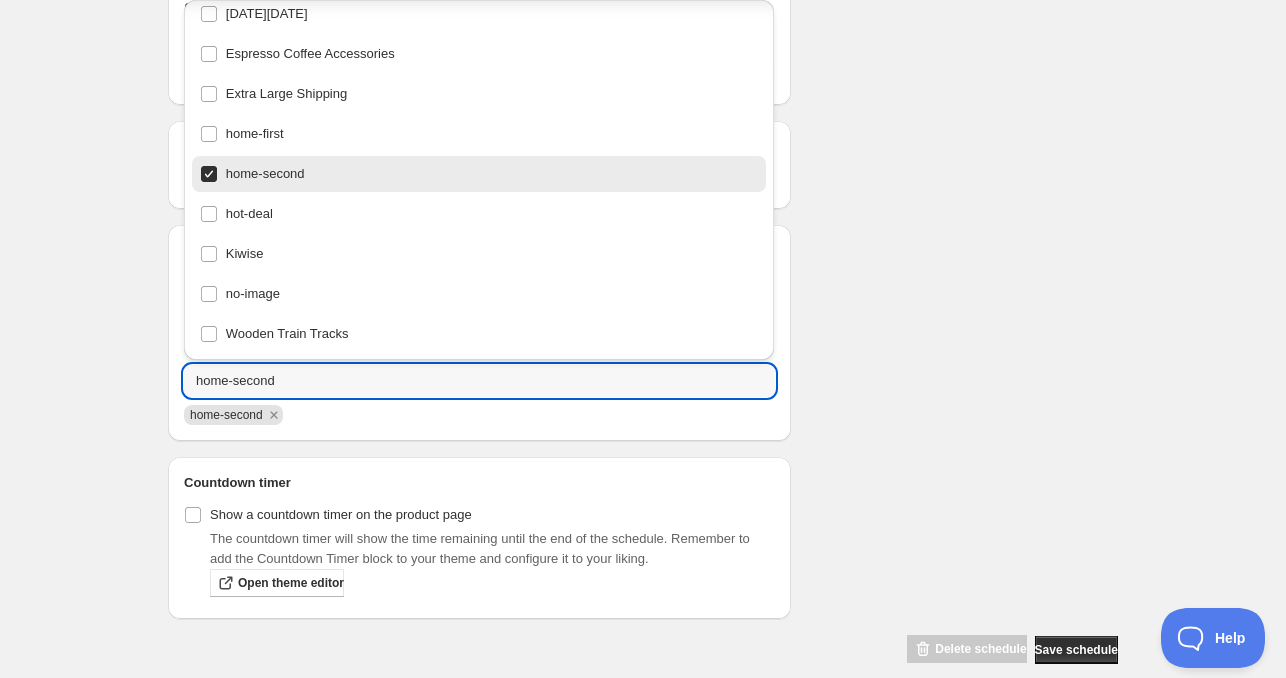 click on "Schedule name Fri Jul 11 2025 11am Your customers won't see this Product selection Entity type Specific products Specific collections Specific tags Specific vendors Browse Active dates Active Date Type Start immediately Schedule will run shortly after you save the schedule Set start date Schedule will run at a date you set in the future Start date 2025-07-11 Start time (GMT+12) 11:00 Set end date End date 2025-07-12 End time (GMT+12) 11:00 Repeating Repeating Ok Cancel Every 1 Date range Days Weeks Months Years Days Ends Never On specific date After a number of occurances Tags Tag type Add tags at start of schedule, remove at end Remove tags at start of schedule, add at end Tags home-second home-second Countdown timer Show a countdown timer on the product page The countdown timer will show the time remaining until the end of the schedule. Remember to add the Countdown Timer block to your theme and configure it to your liking. Open theme editor Summary Fri Jul 11 2025 11am Type Add/remove tags from products" at bounding box center [635, 33] 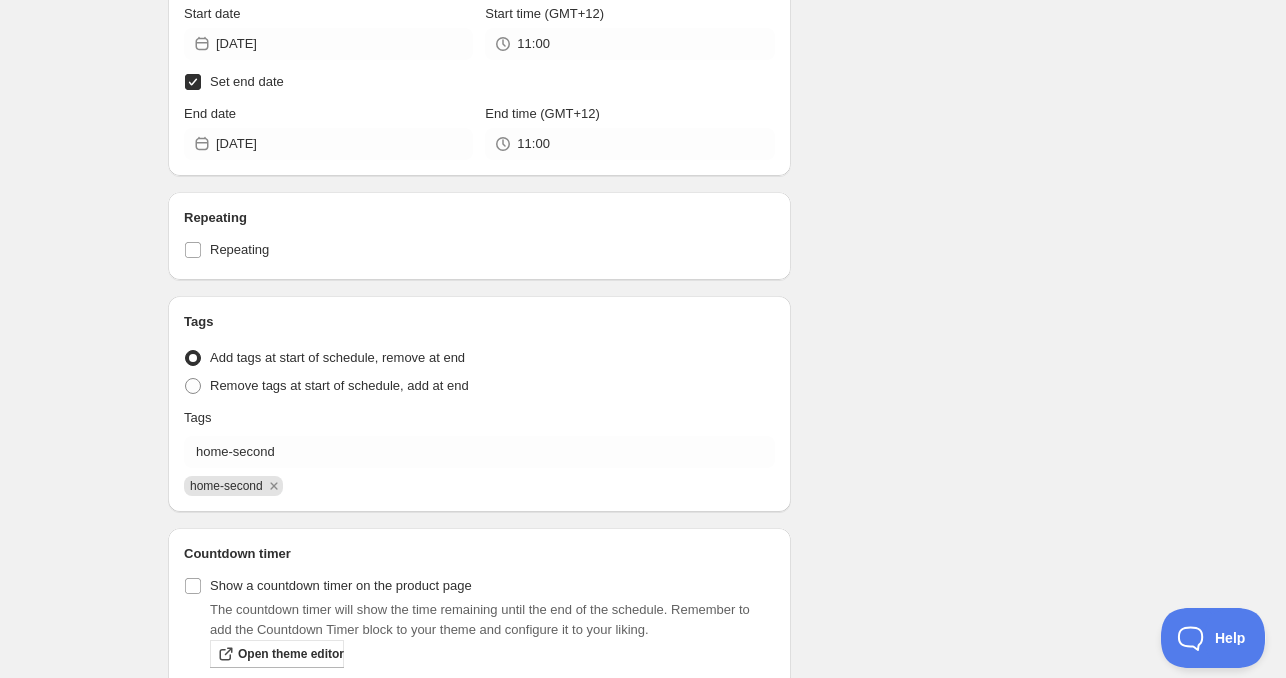 scroll, scrollTop: 659, scrollLeft: 0, axis: vertical 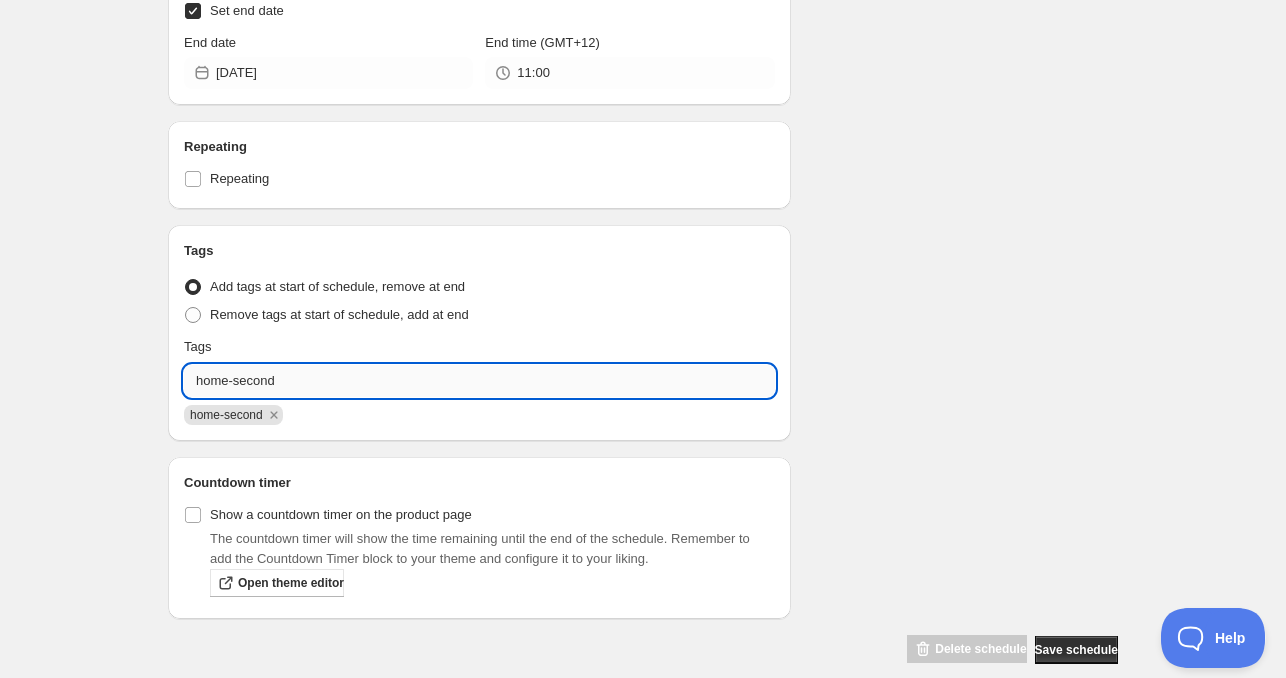 click on "home-second" at bounding box center (479, 381) 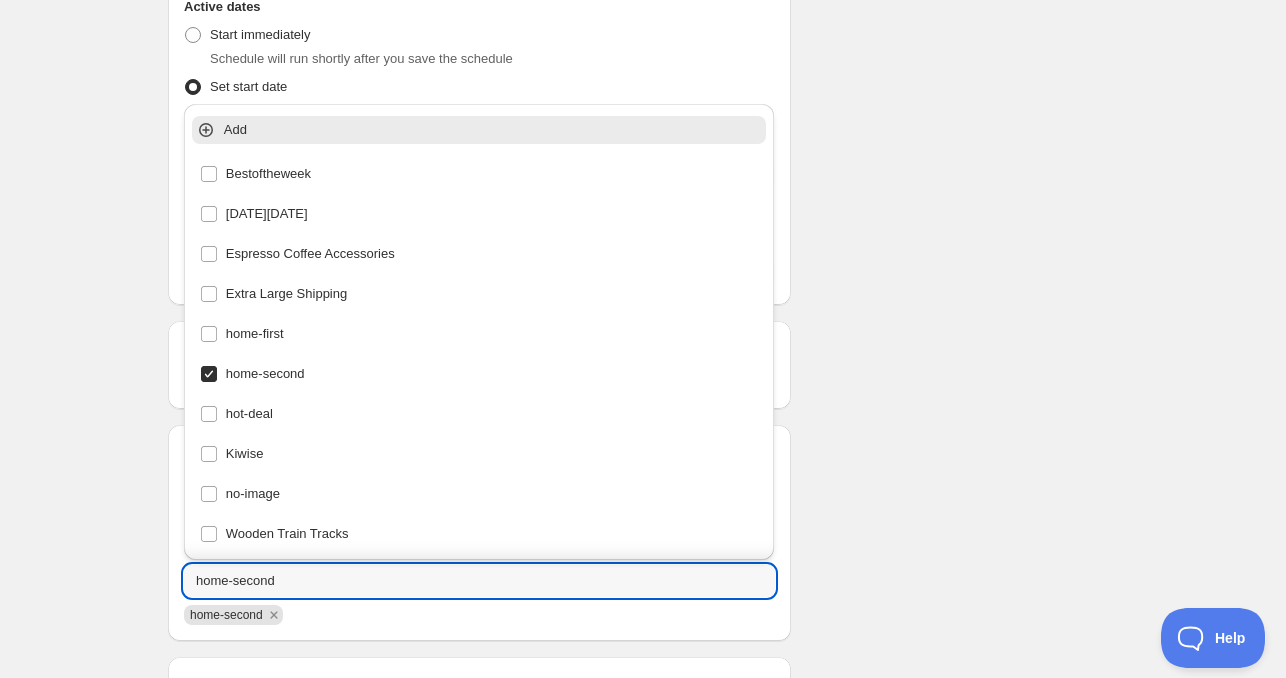 click on "Schedule name Fri Jul 11 2025 11am Your customers won't see this Product selection Entity type Specific products Specific collections Specific tags Specific vendors Browse Active dates Active Date Type Start immediately Schedule will run shortly after you save the schedule Set start date Schedule will run at a date you set in the future Start date 2025-07-11 Start time (GMT+12) 11:00 Set end date End date 2025-07-12 End time (GMT+12) 11:00 Repeating Repeating Ok Cancel Every 1 Date range Days Weeks Months Years Days Ends Never On specific date After a number of occurances Tags Tag type Add tags at start of schedule, remove at end Remove tags at start of schedule, add at end Tags home-second home-second Countdown timer Show a countdown timer on the product page The countdown timer will show the time remaining until the end of the schedule. Remember to add the Countdown Timer block to your theme and configure it to your liking. Open theme editor Summary Fri Jul 11 2025 11am Type Add/remove tags from products" at bounding box center [635, 233] 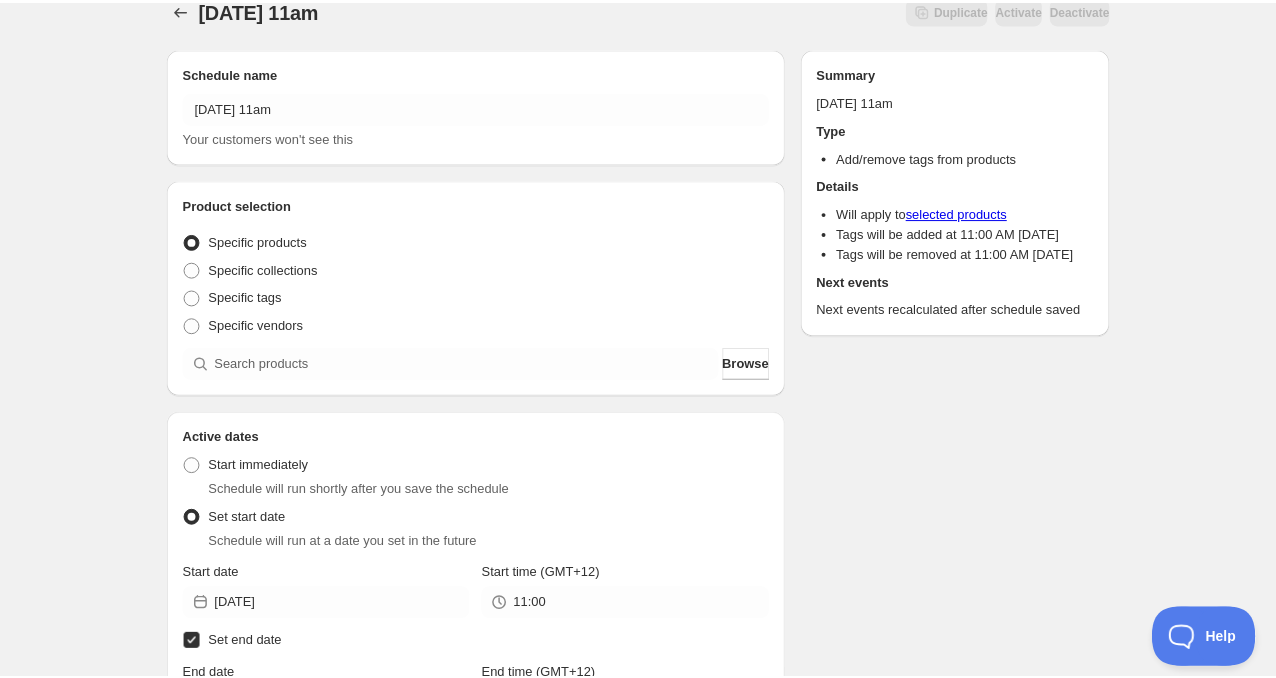 scroll, scrollTop: 0, scrollLeft: 0, axis: both 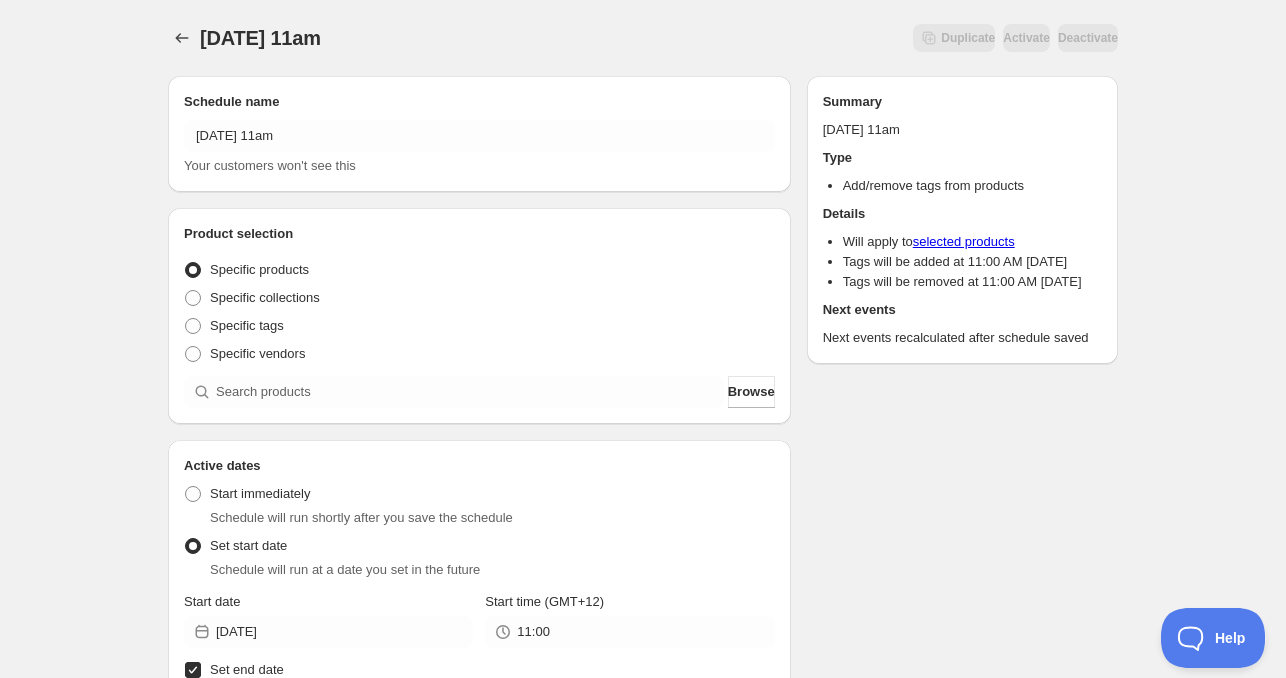 click on "Product selection Entity type Specific products Specific collections Specific tags Specific vendors Browse" at bounding box center [479, 316] 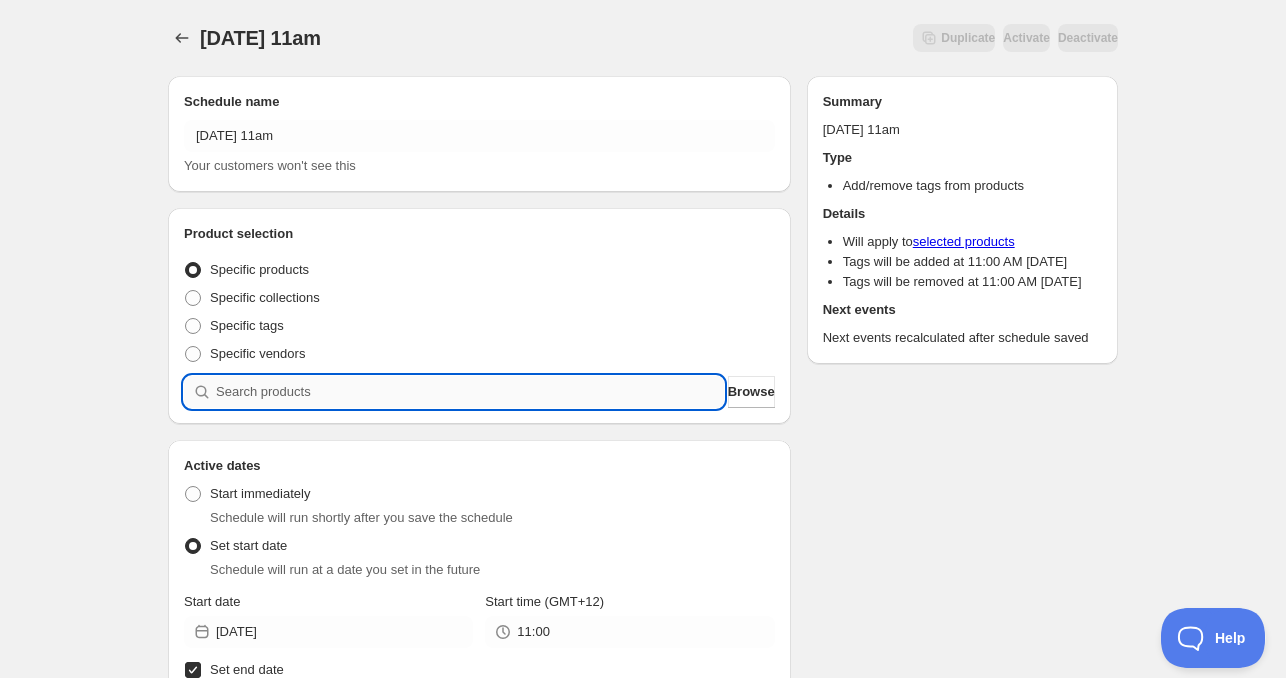 click at bounding box center (470, 392) 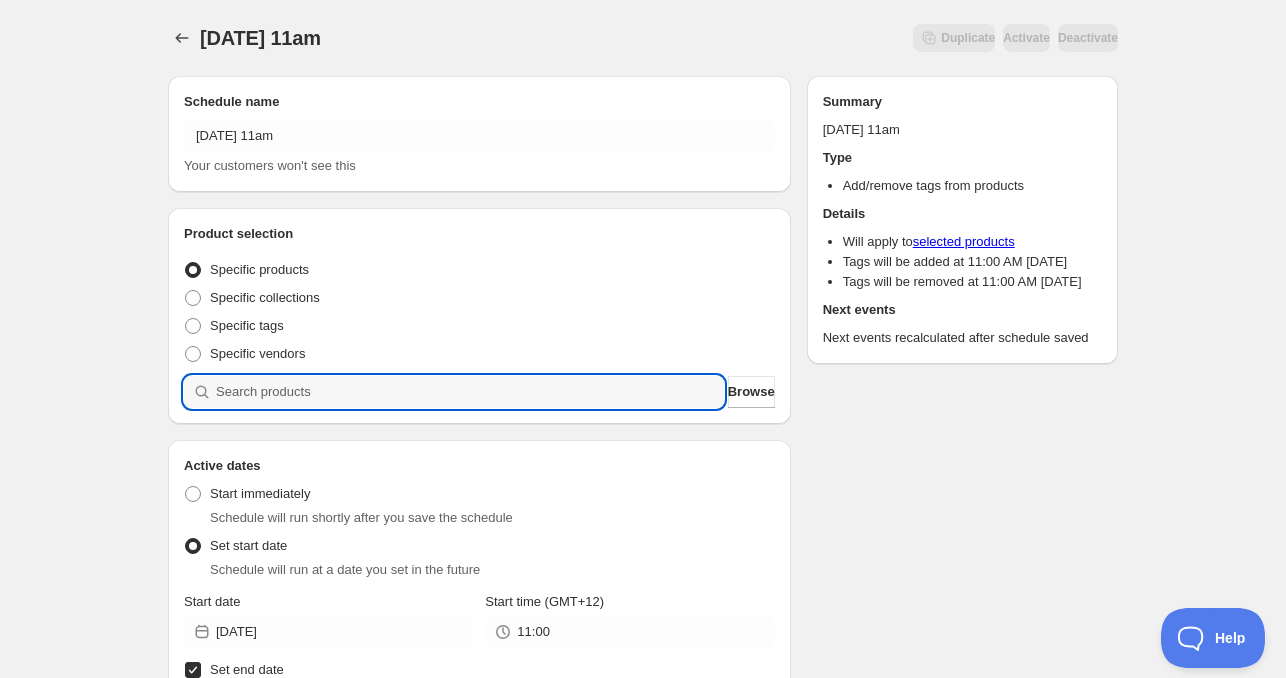 paste 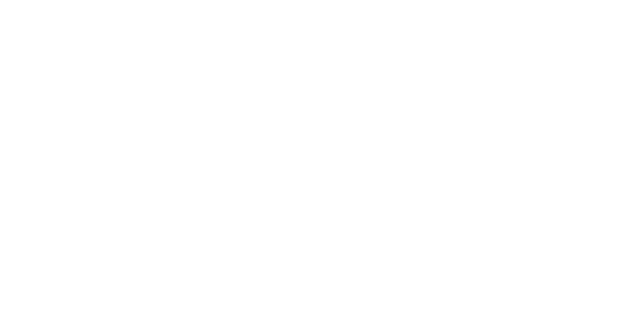 scroll, scrollTop: 0, scrollLeft: 0, axis: both 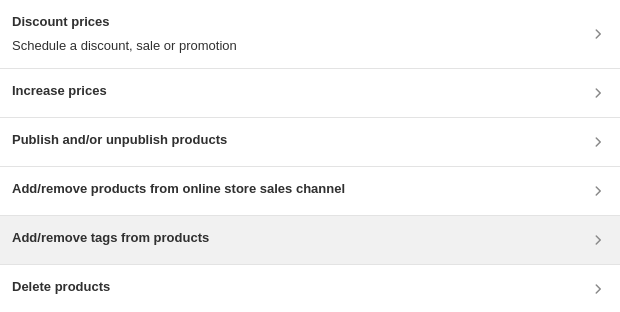 click on "Add/remove tags from products" at bounding box center (110, 238) 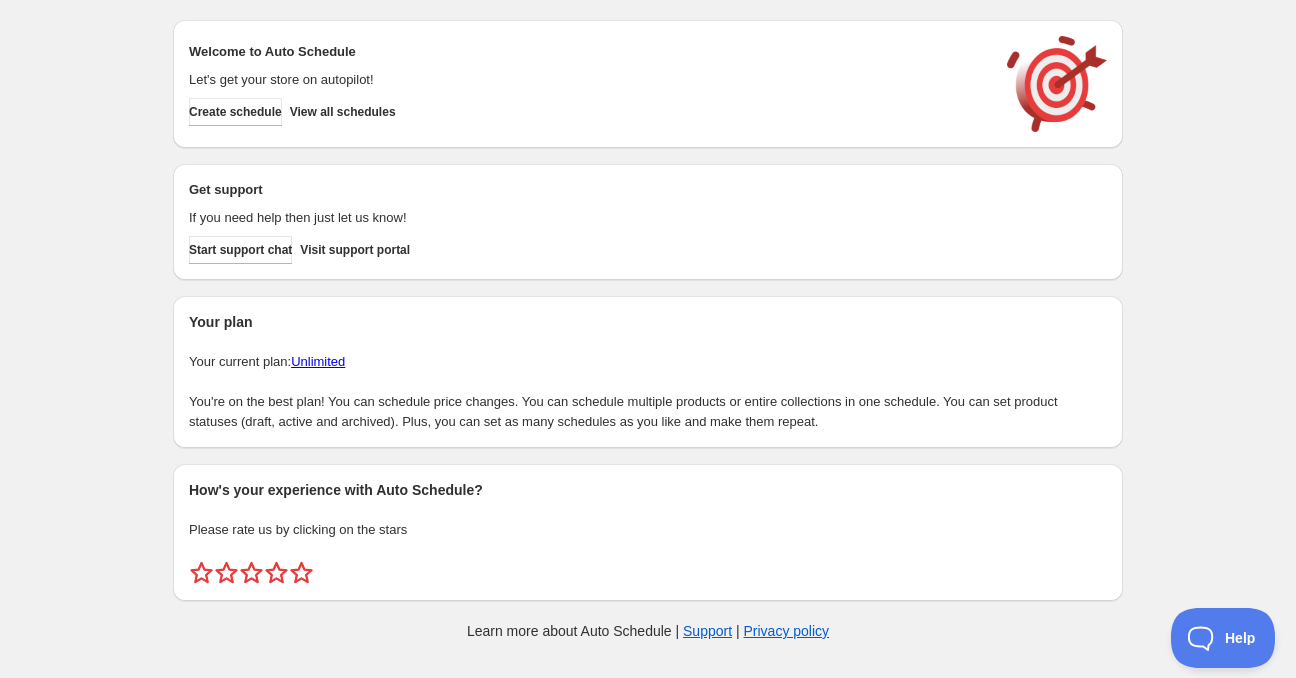 scroll, scrollTop: 0, scrollLeft: 0, axis: both 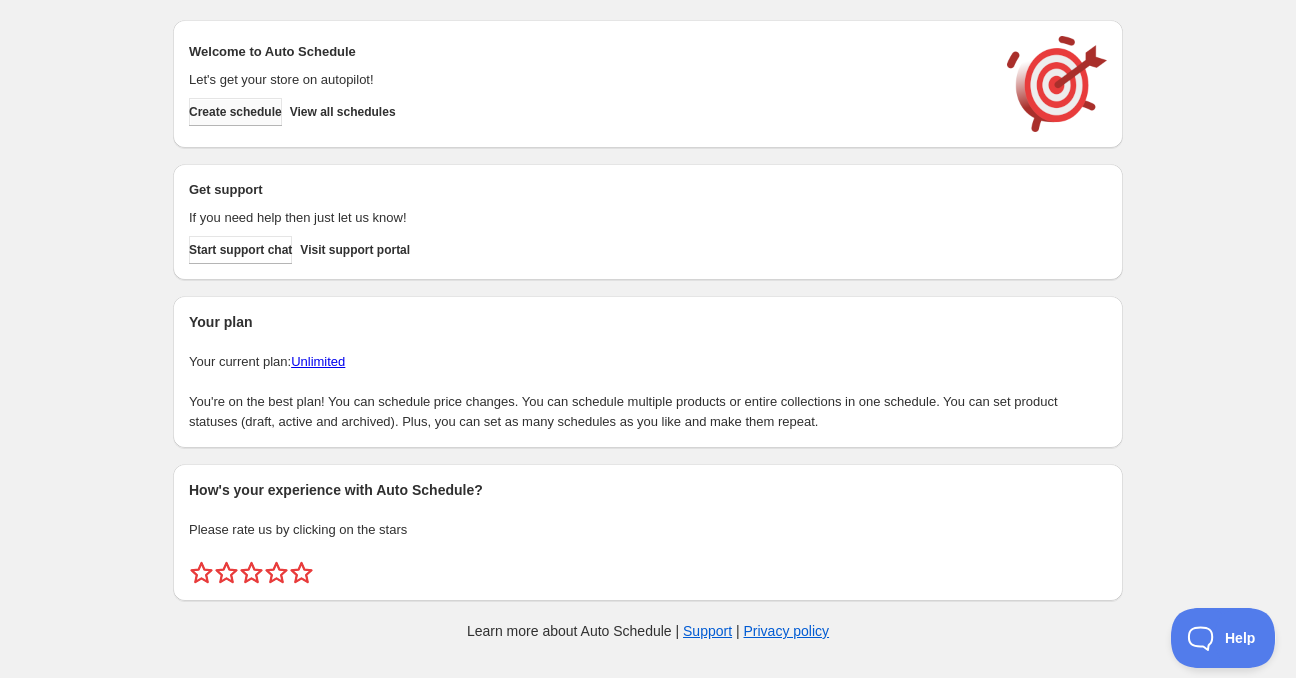 click on "Create schedule" at bounding box center [235, 112] 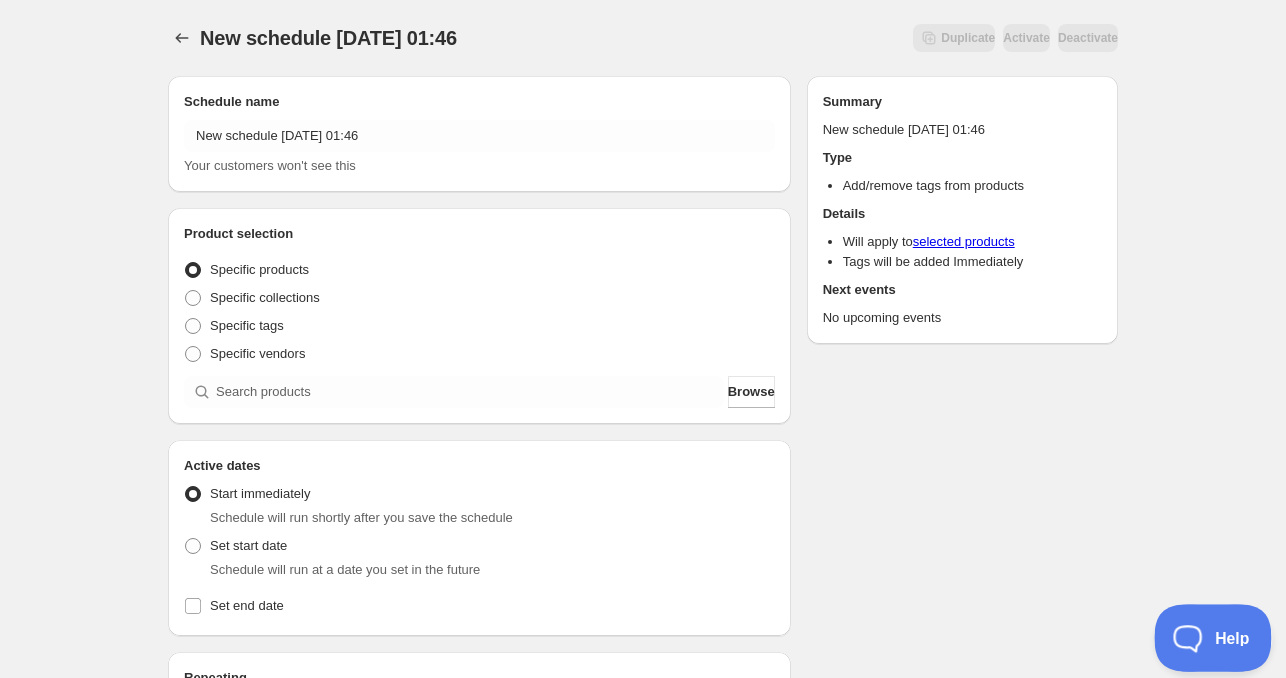 click on "Help" at bounding box center (1206, 634) 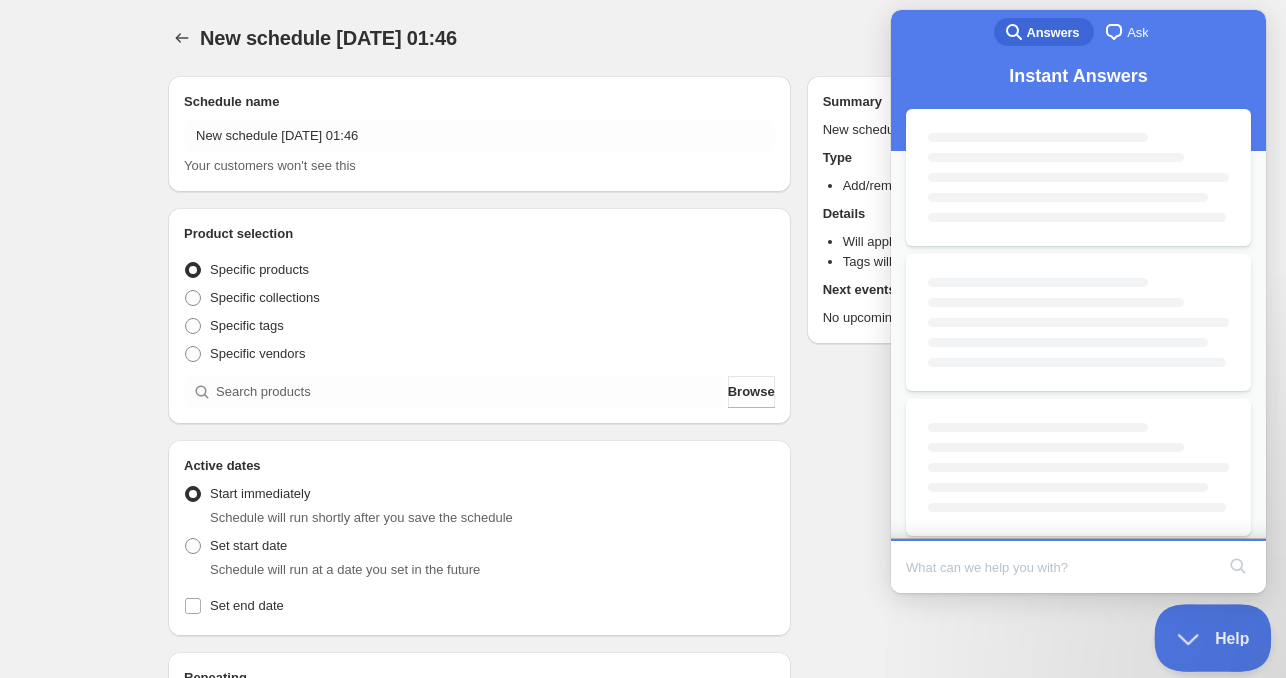 scroll, scrollTop: 0, scrollLeft: 0, axis: both 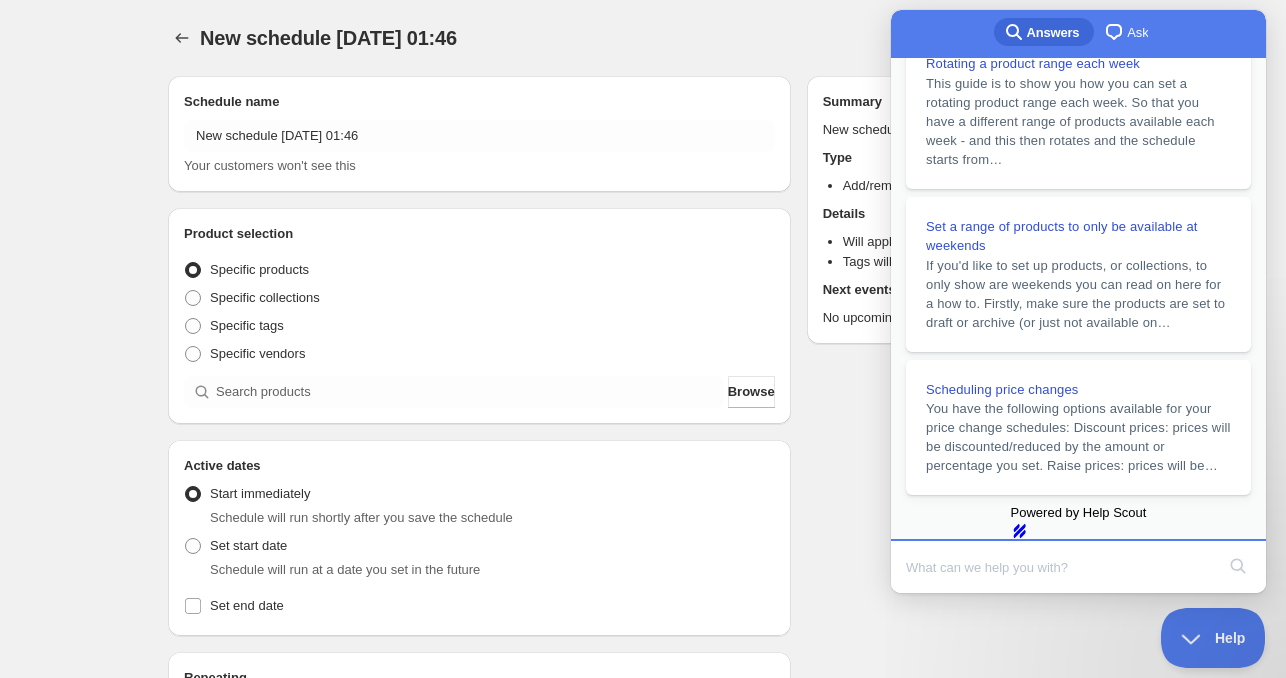 click at bounding box center (1060, 567) 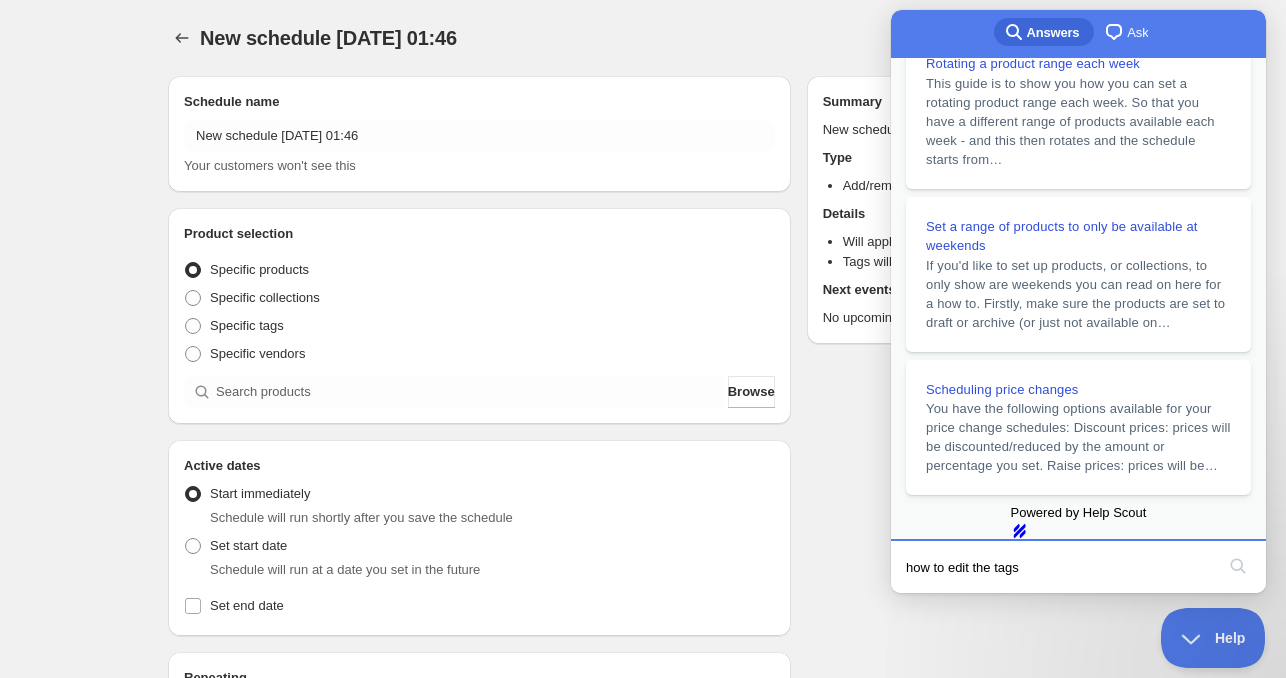 type on "how to edit the tags?" 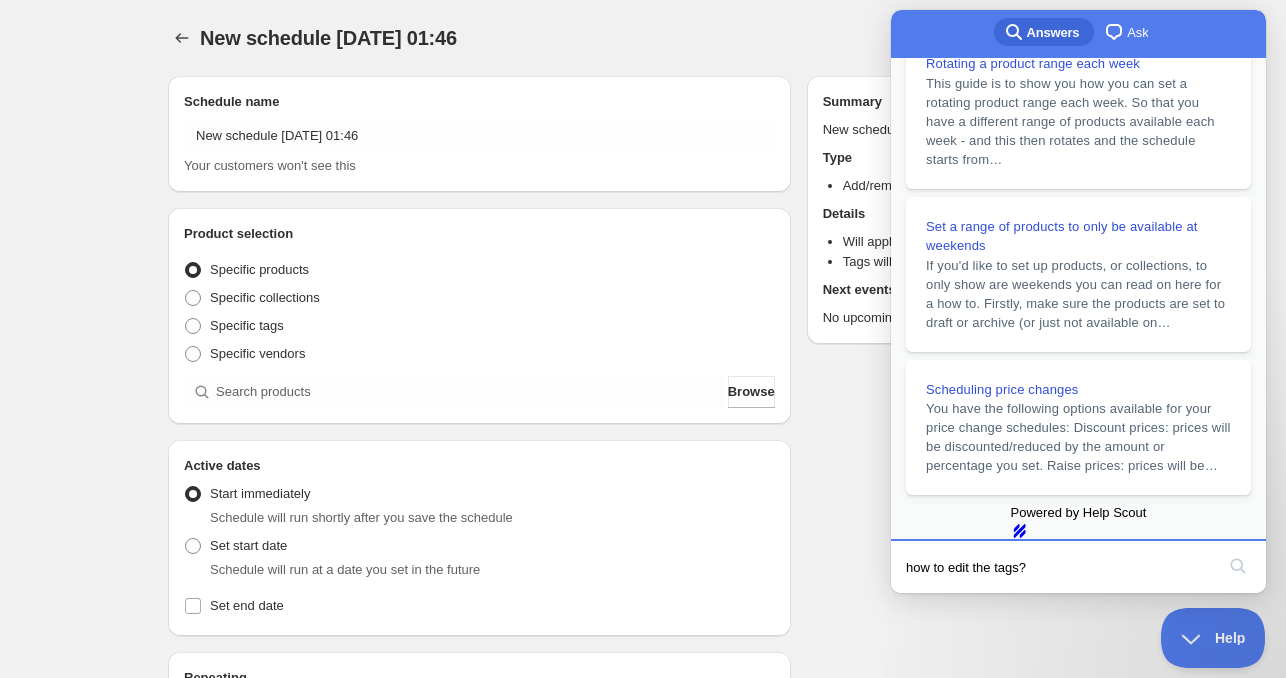 click on "search" at bounding box center (1238, 566) 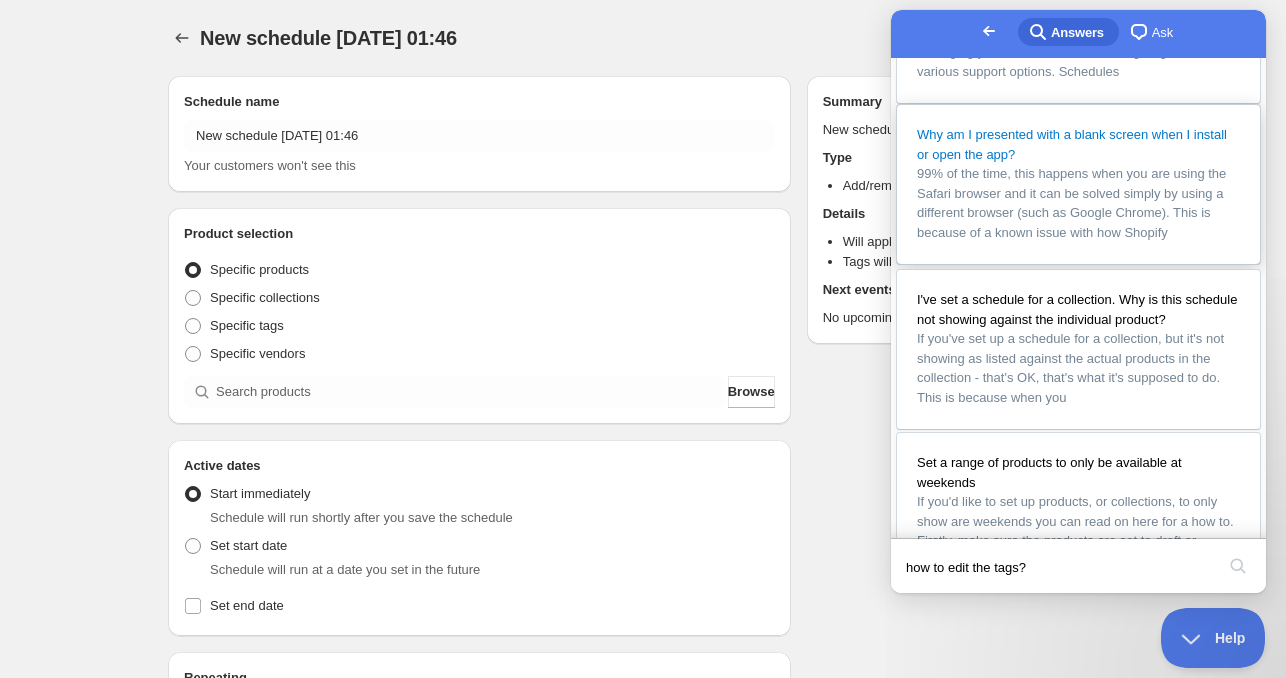scroll, scrollTop: 700, scrollLeft: 0, axis: vertical 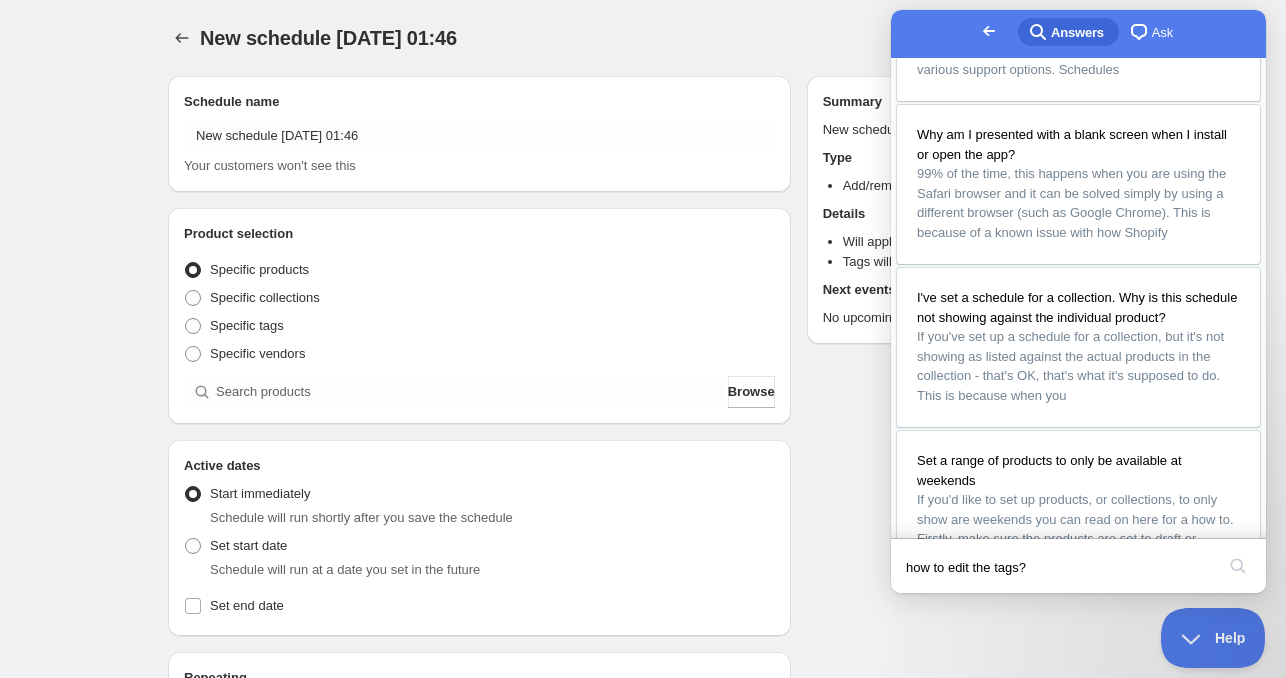 drag, startPoint x: 1250, startPoint y: 306, endPoint x: 1254, endPoint y: 326, distance: 20.396078 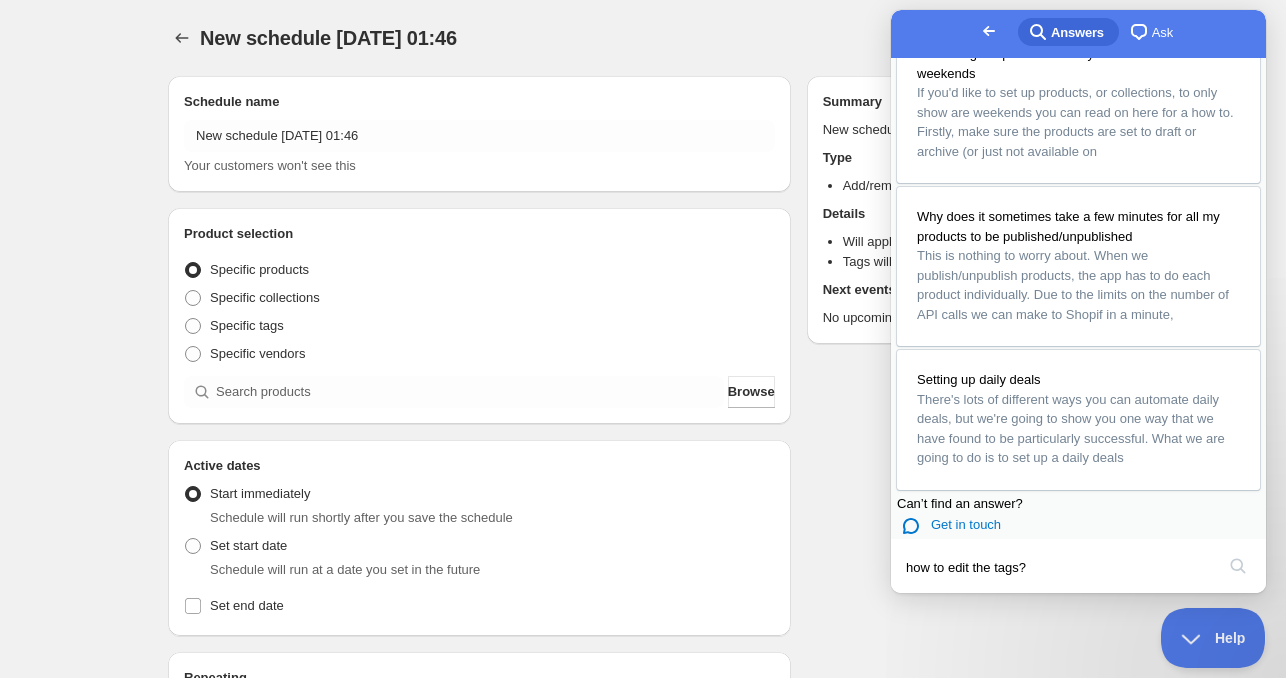scroll, scrollTop: 1413, scrollLeft: 0, axis: vertical 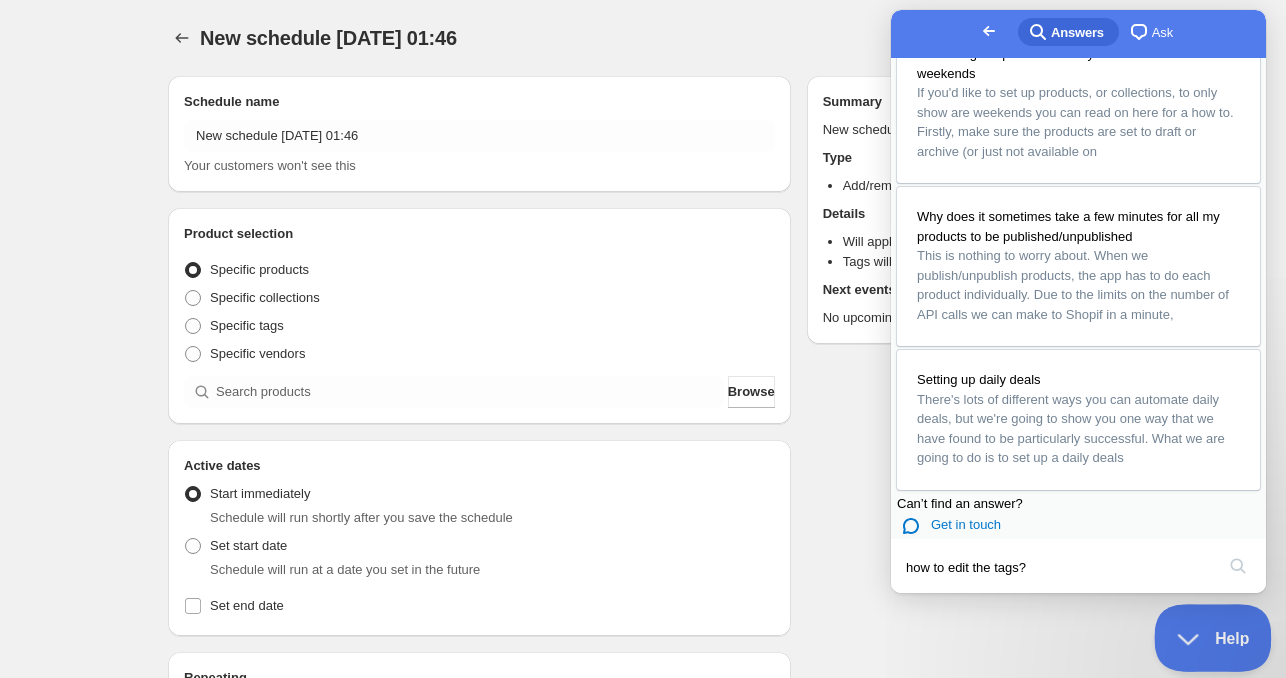 click on "Help" at bounding box center [1206, 634] 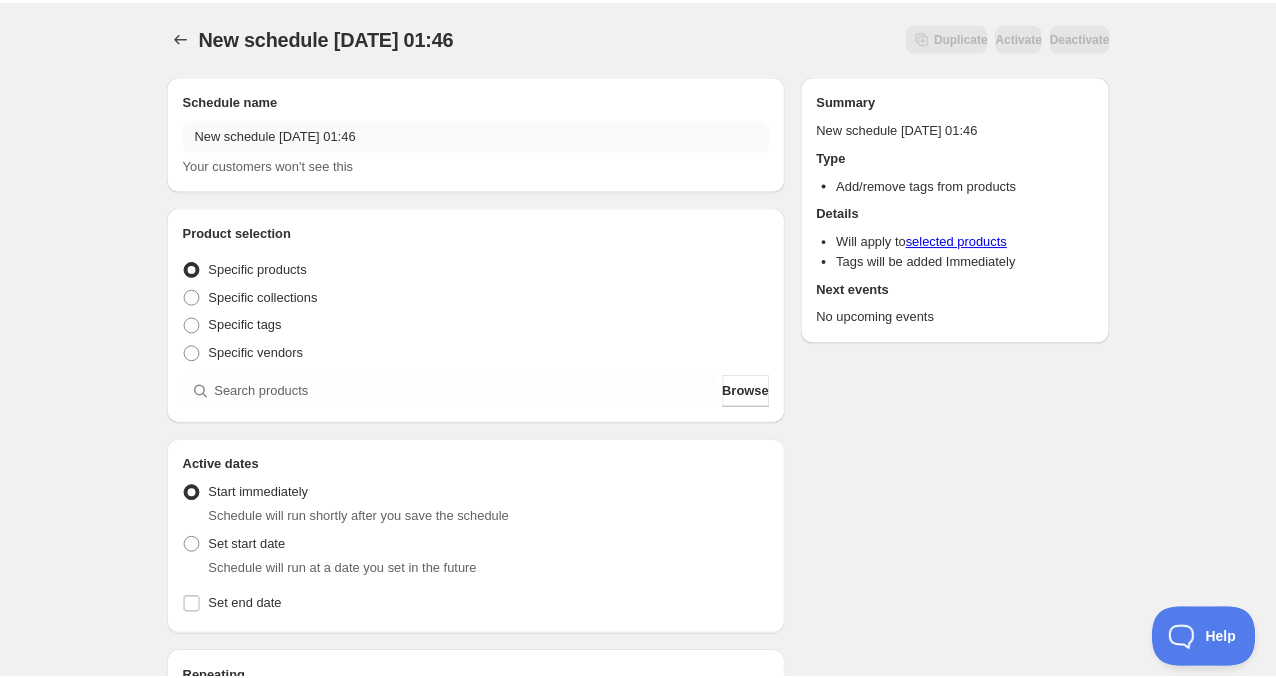 scroll, scrollTop: 0, scrollLeft: 0, axis: both 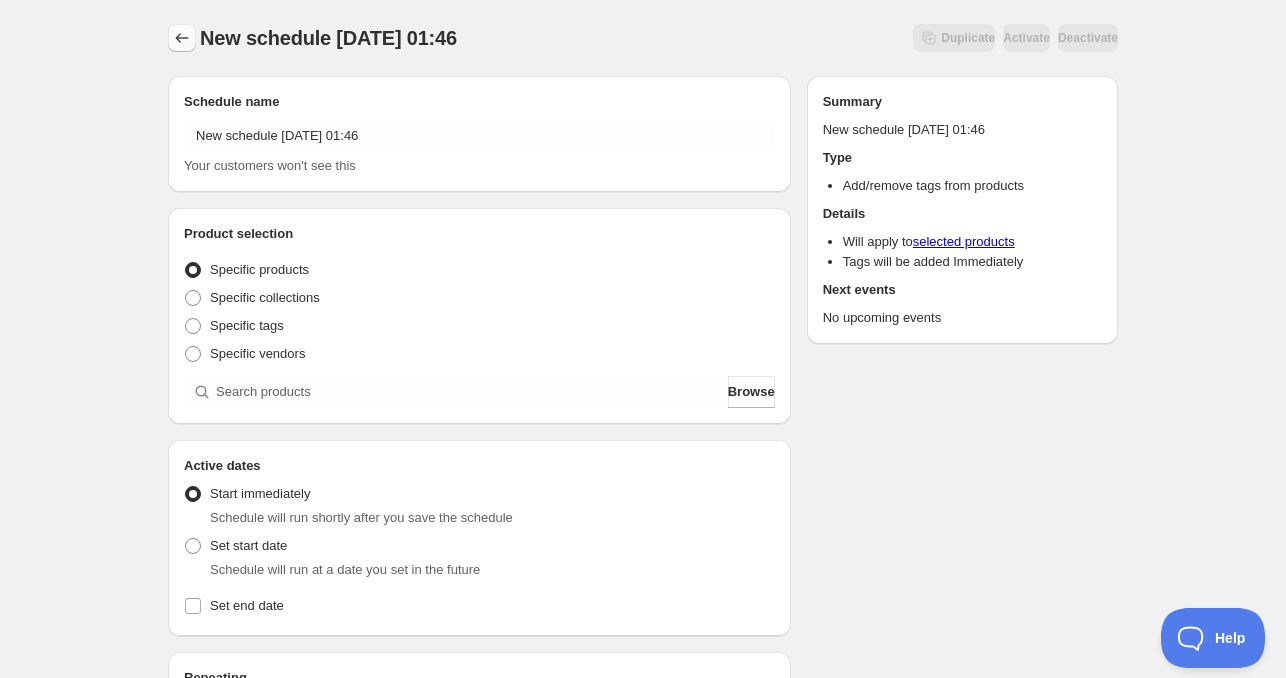 click 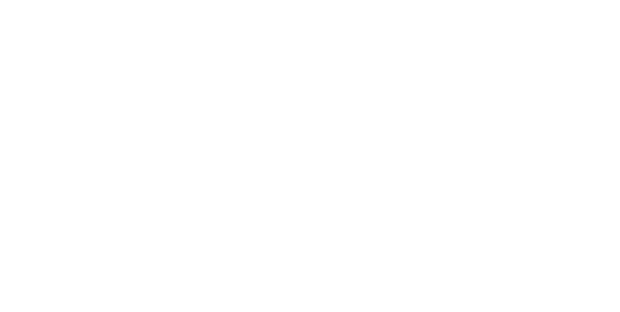 scroll, scrollTop: 0, scrollLeft: 0, axis: both 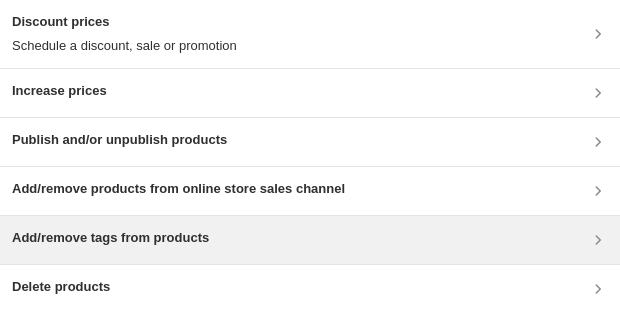 click on "Add/remove tags from products" at bounding box center (310, 240) 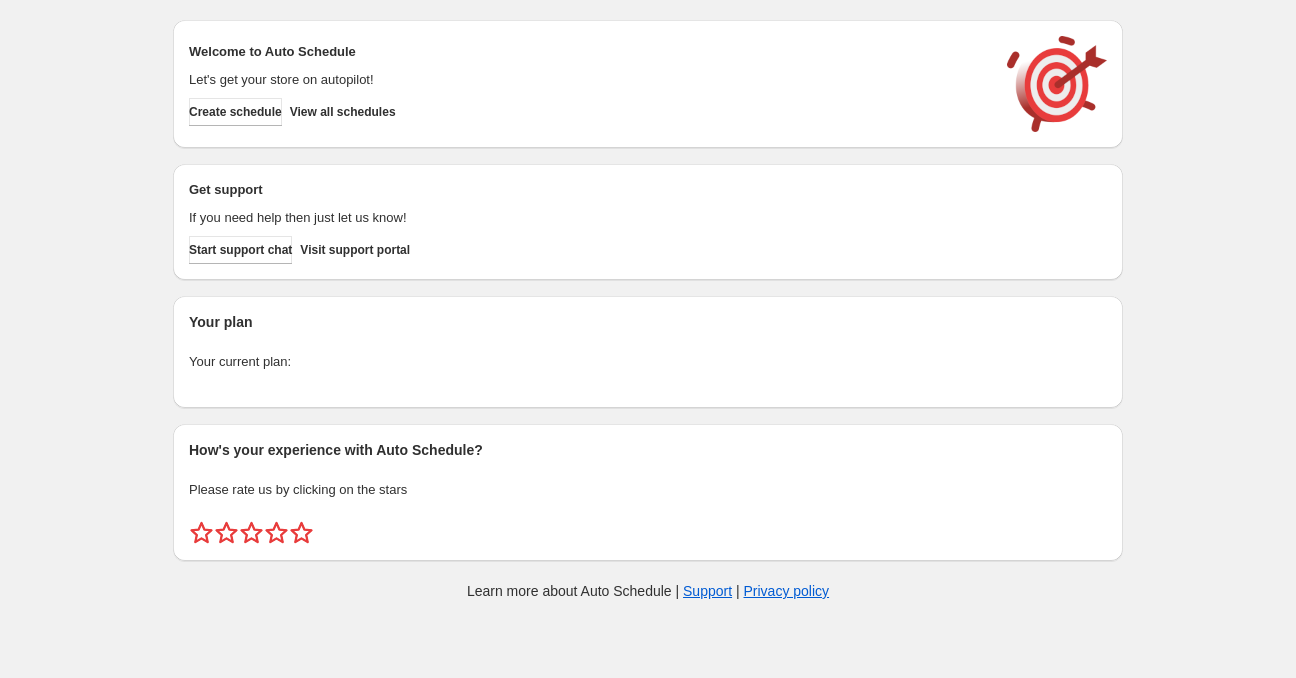 scroll, scrollTop: 0, scrollLeft: 0, axis: both 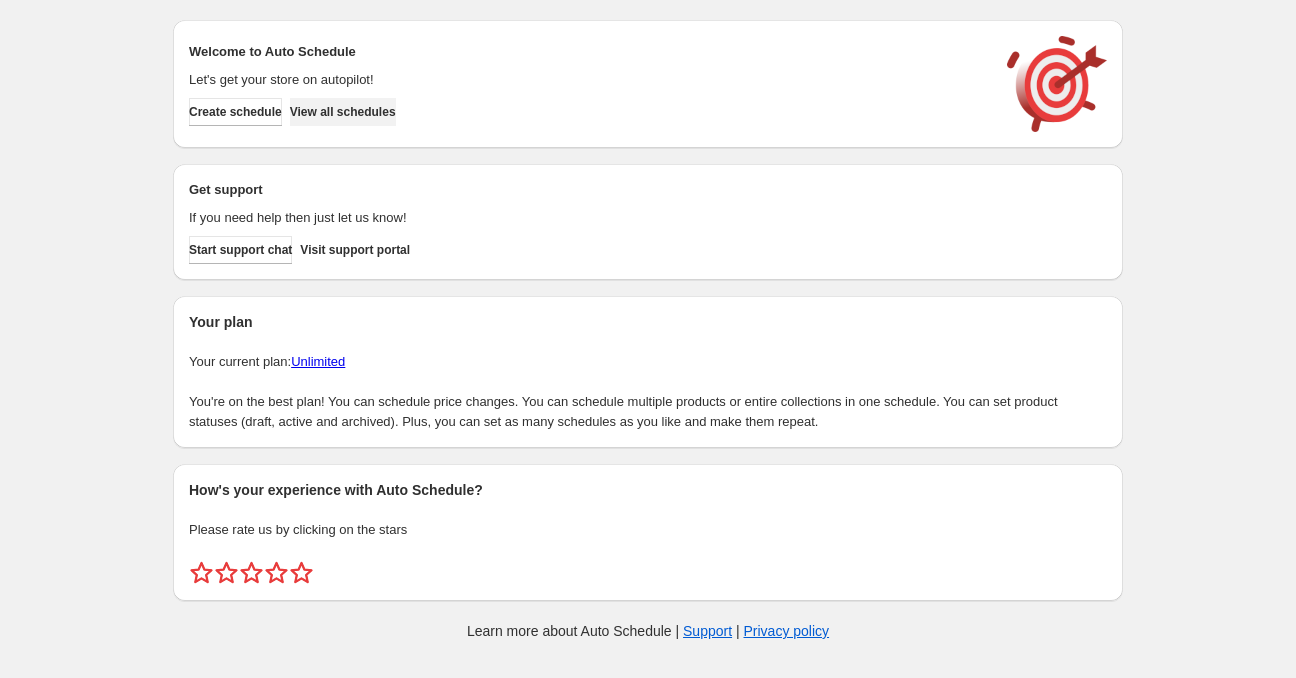 click on "View all schedules" at bounding box center (343, 112) 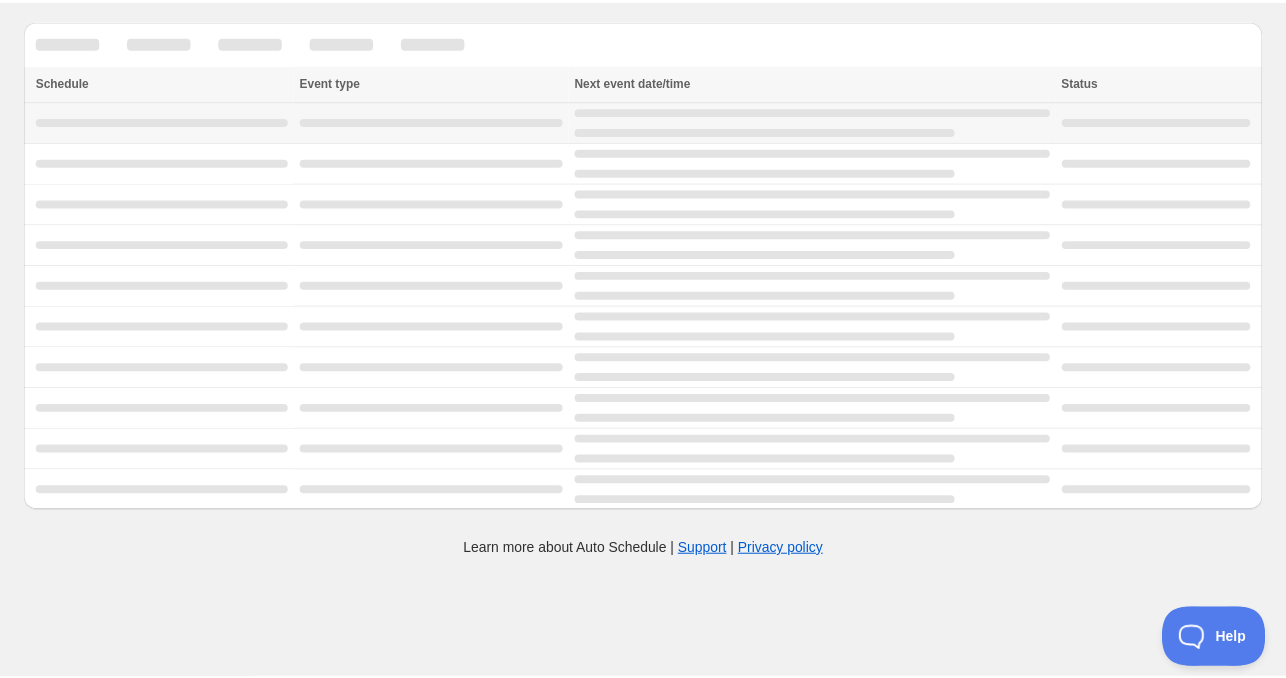 scroll, scrollTop: 0, scrollLeft: 0, axis: both 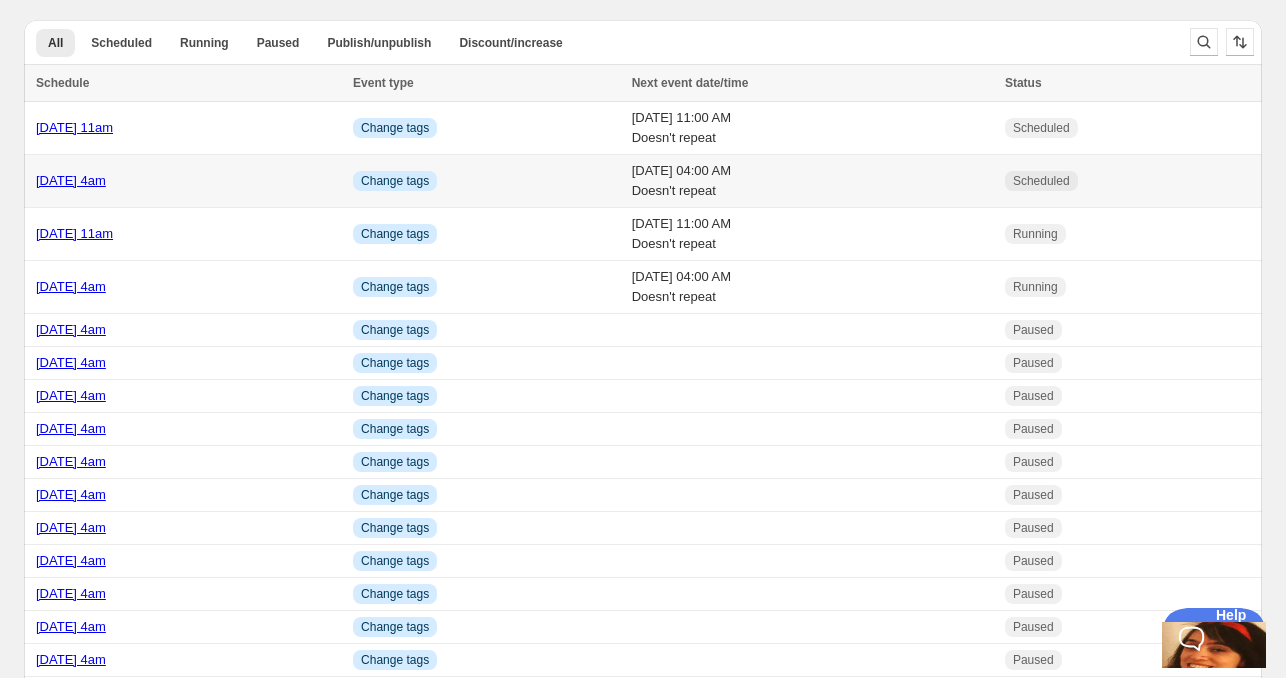 click on "Fri Jul 11 2025 4am" at bounding box center [71, 180] 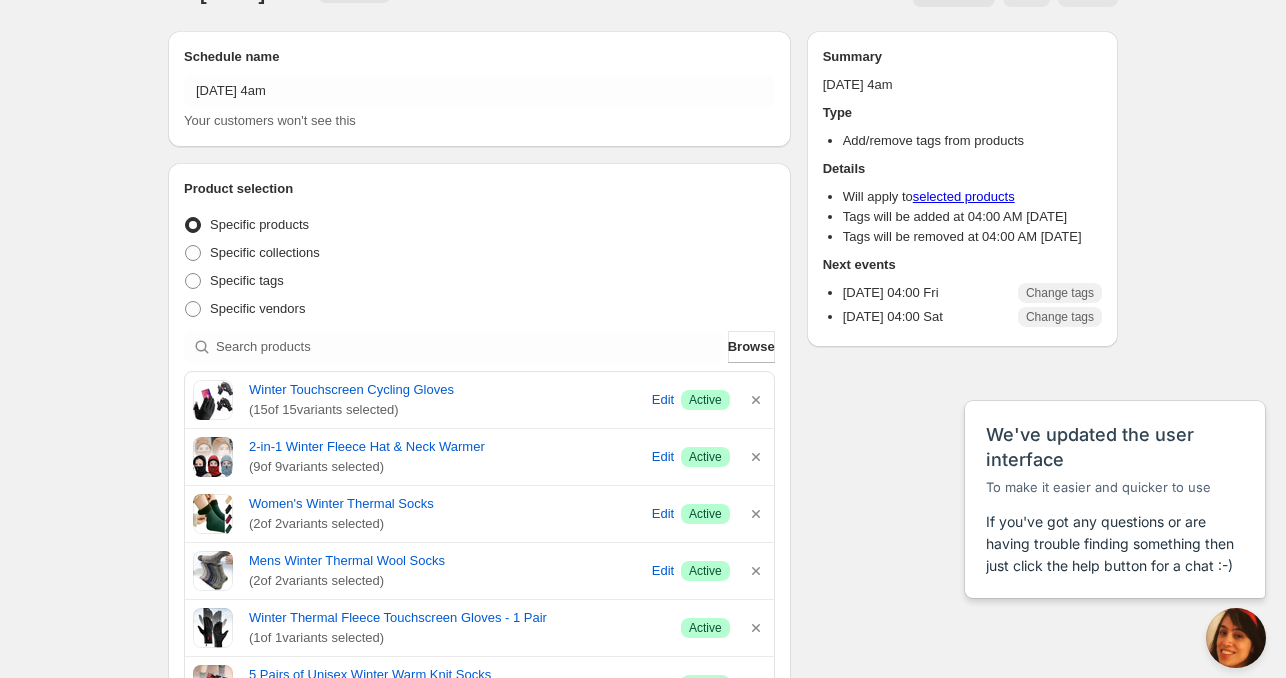 scroll, scrollTop: 0, scrollLeft: 0, axis: both 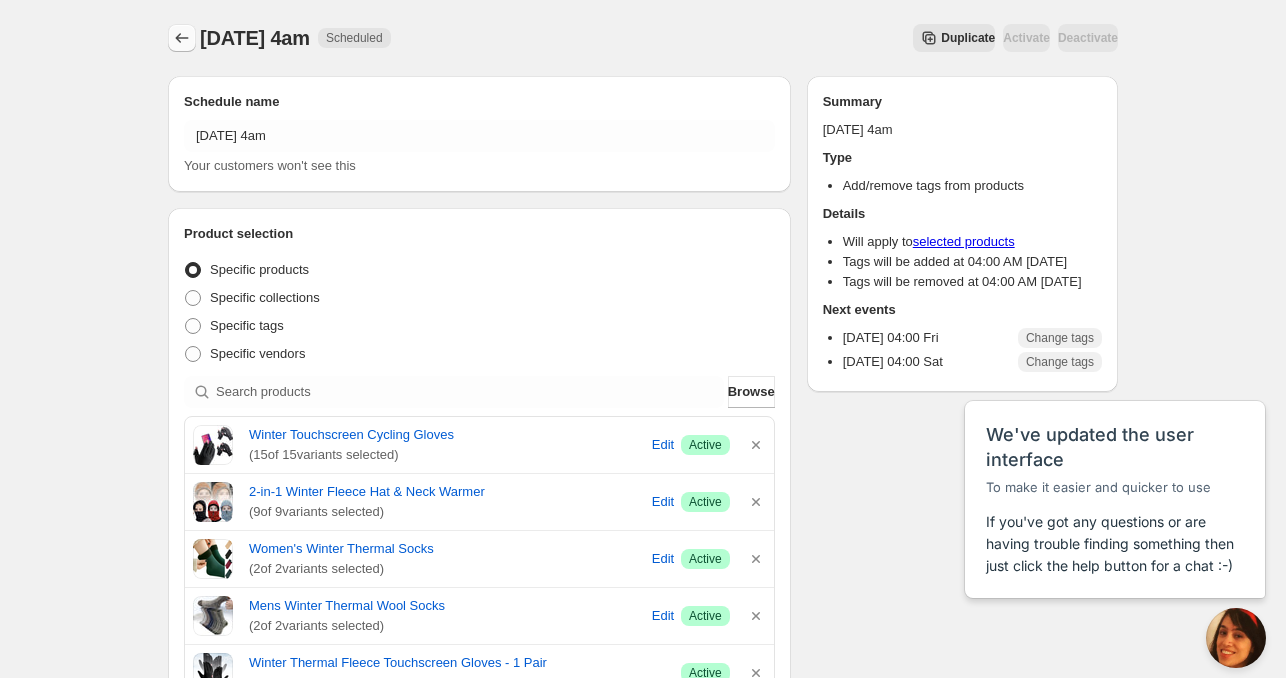 click at bounding box center (182, 38) 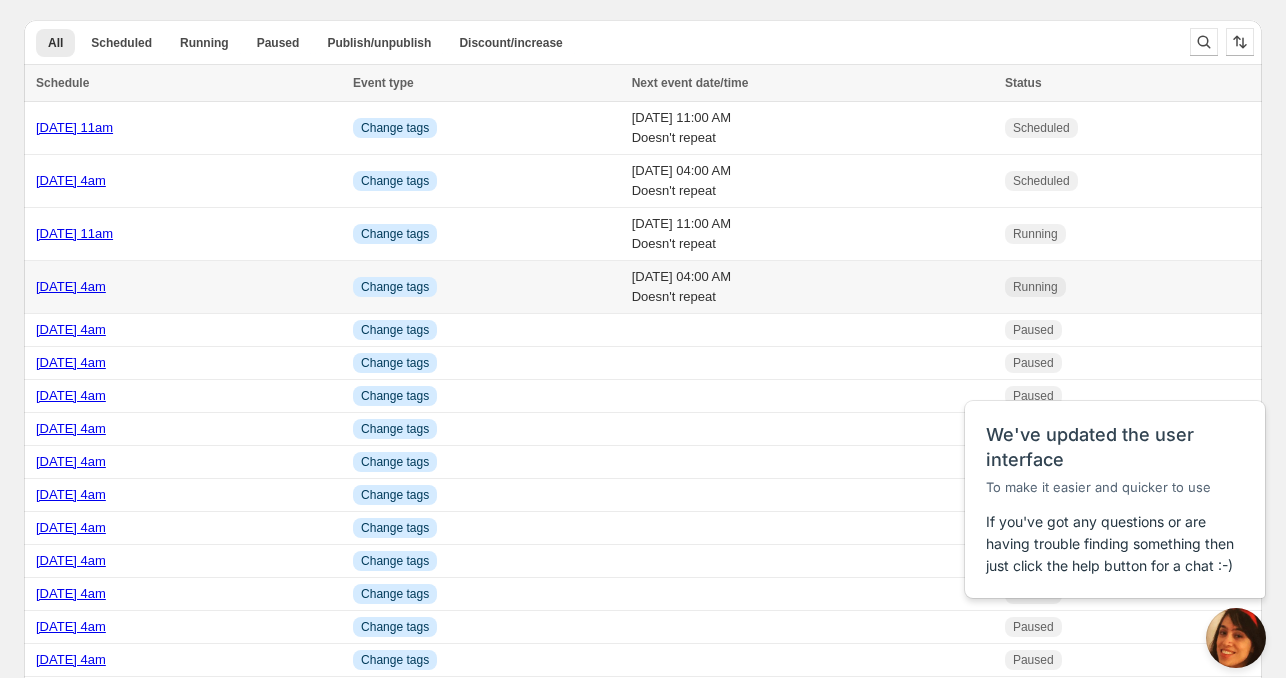 click on "Thu Jul 10 2025 4am" at bounding box center (71, 286) 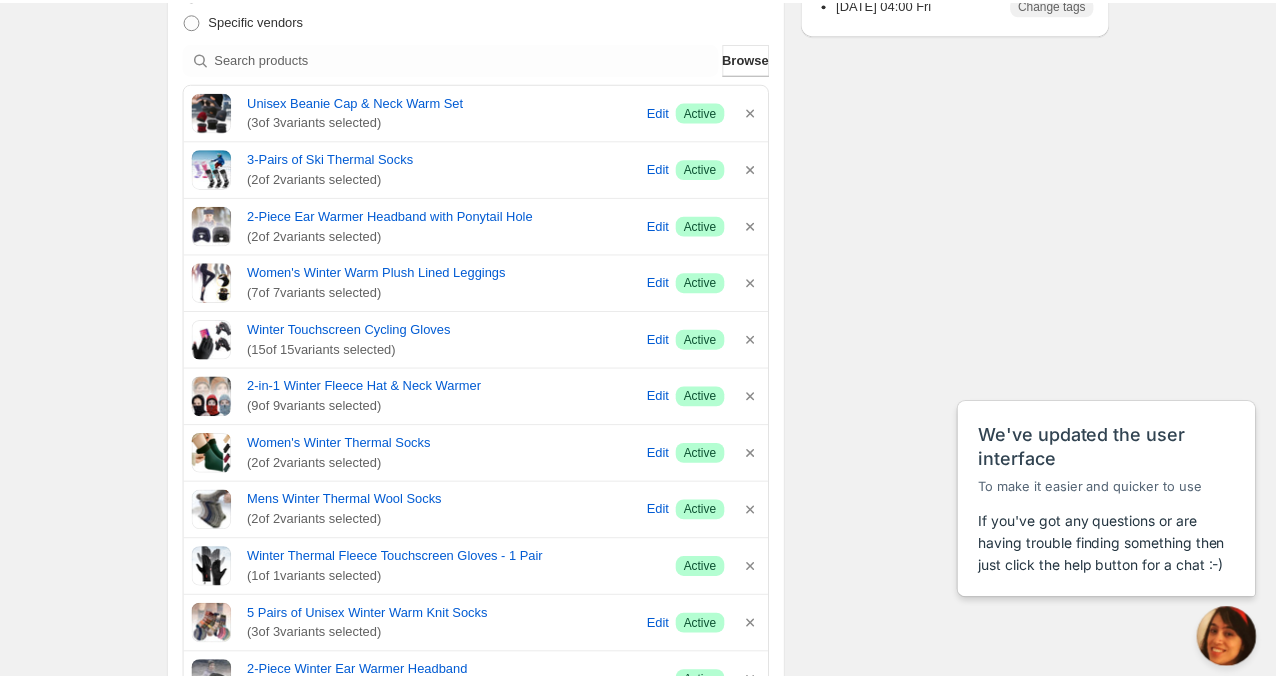 scroll, scrollTop: 0, scrollLeft: 0, axis: both 